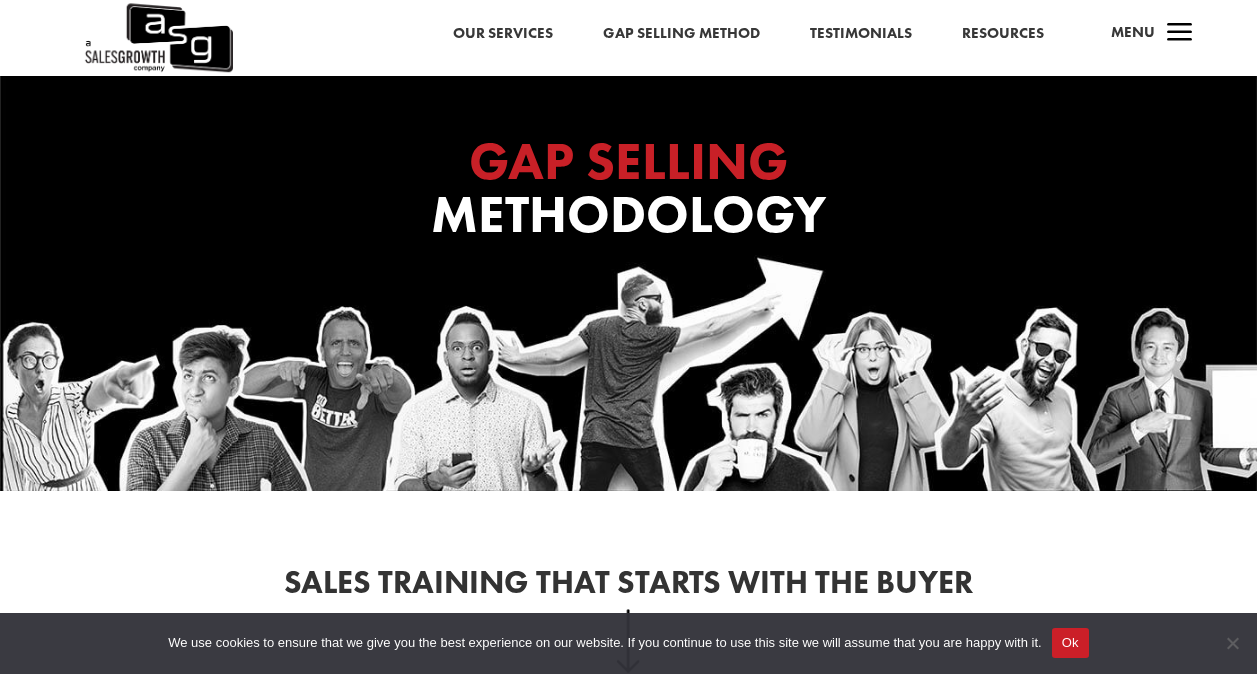 scroll, scrollTop: 0, scrollLeft: 0, axis: both 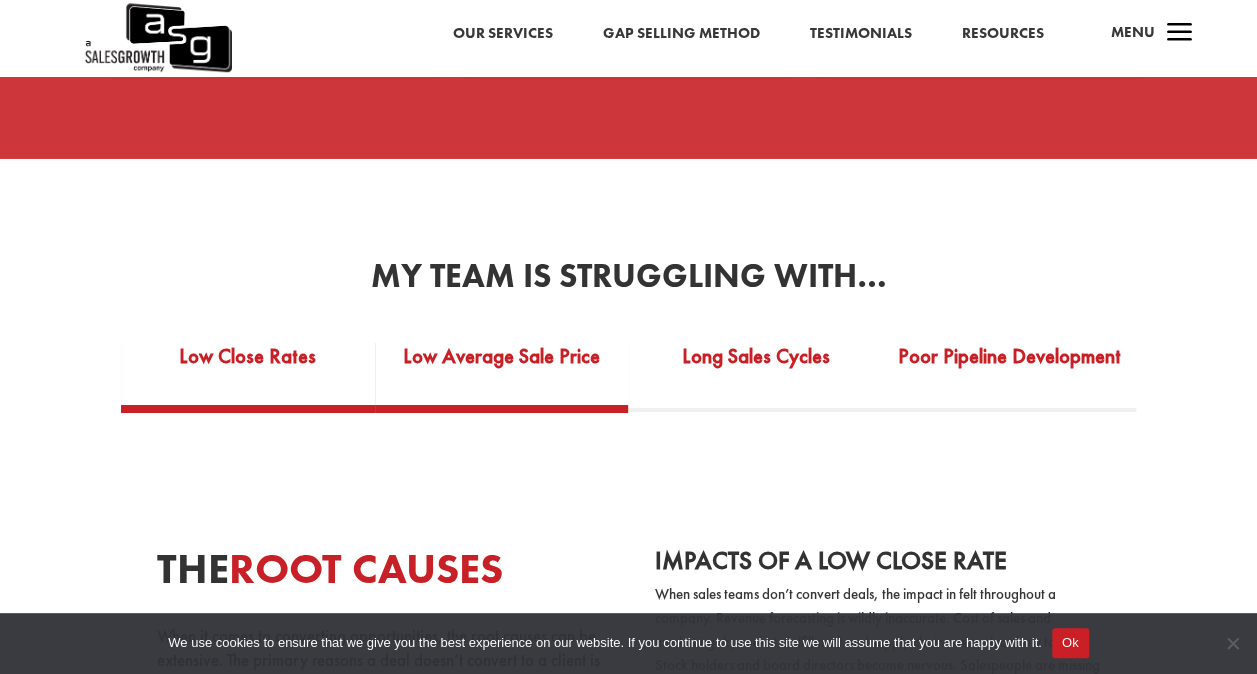 click on "Low Average Sale Price" at bounding box center (502, 369) 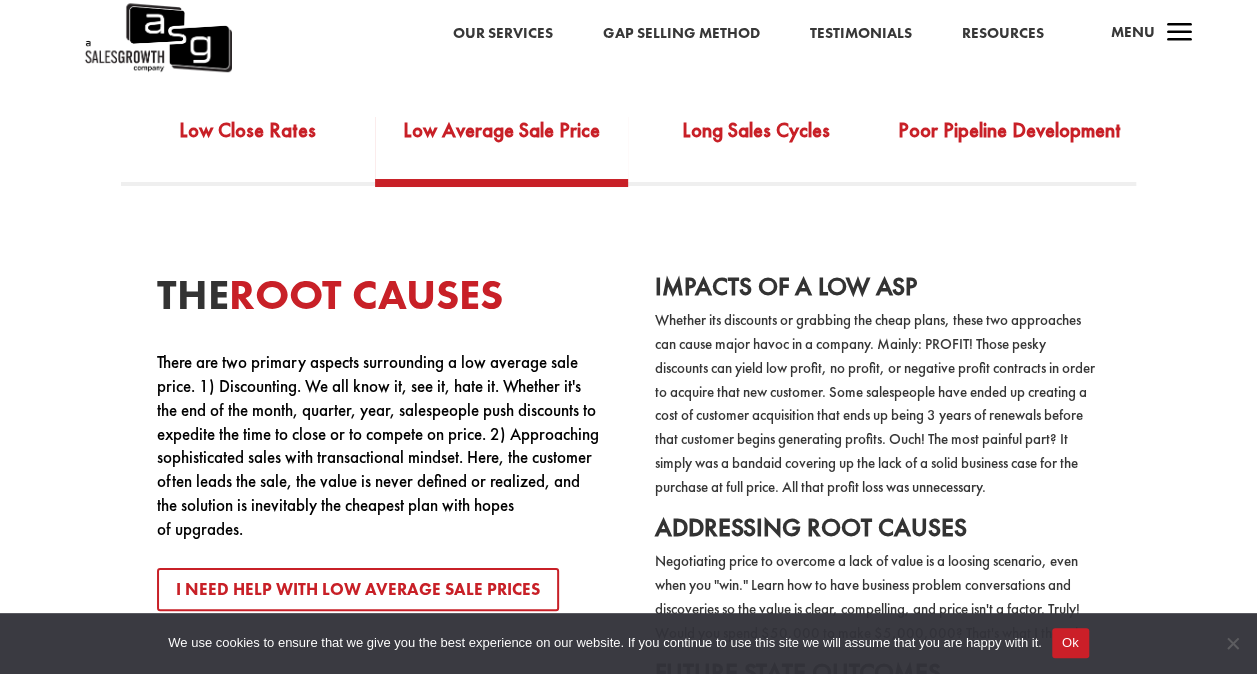 scroll, scrollTop: 3649, scrollLeft: 0, axis: vertical 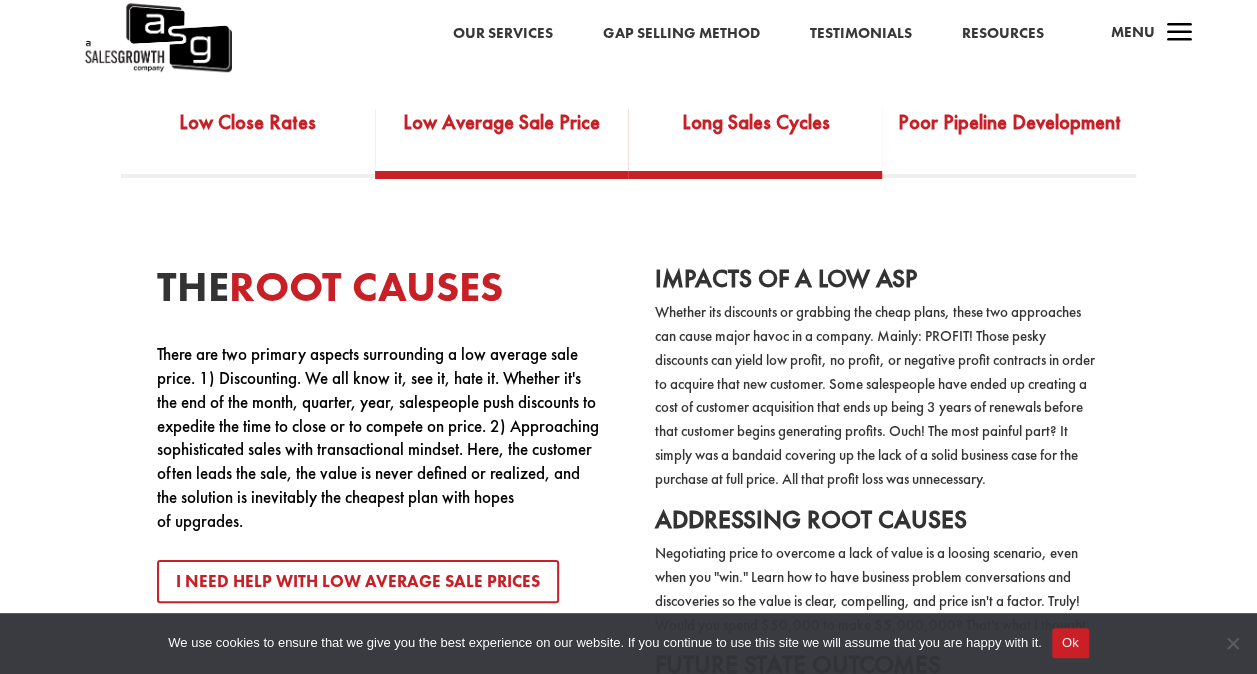 click on "Long Sales Cycles" at bounding box center (755, 135) 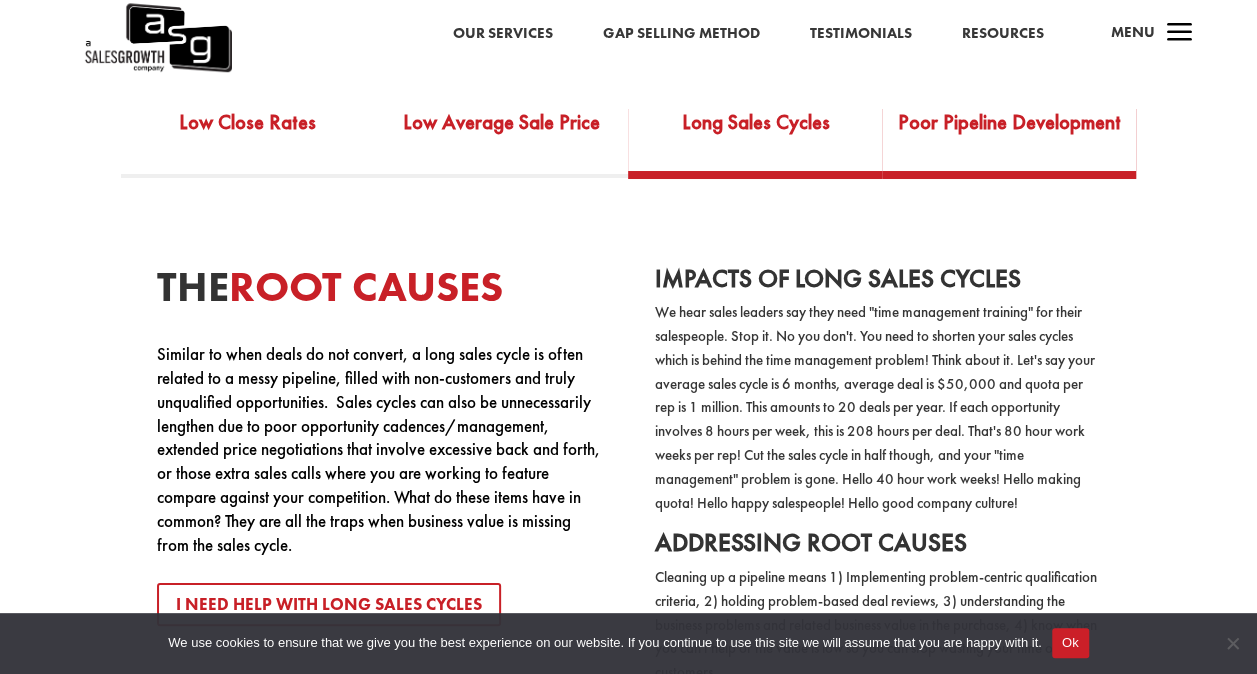 click on "Poor Pipeline Development" at bounding box center (1009, 135) 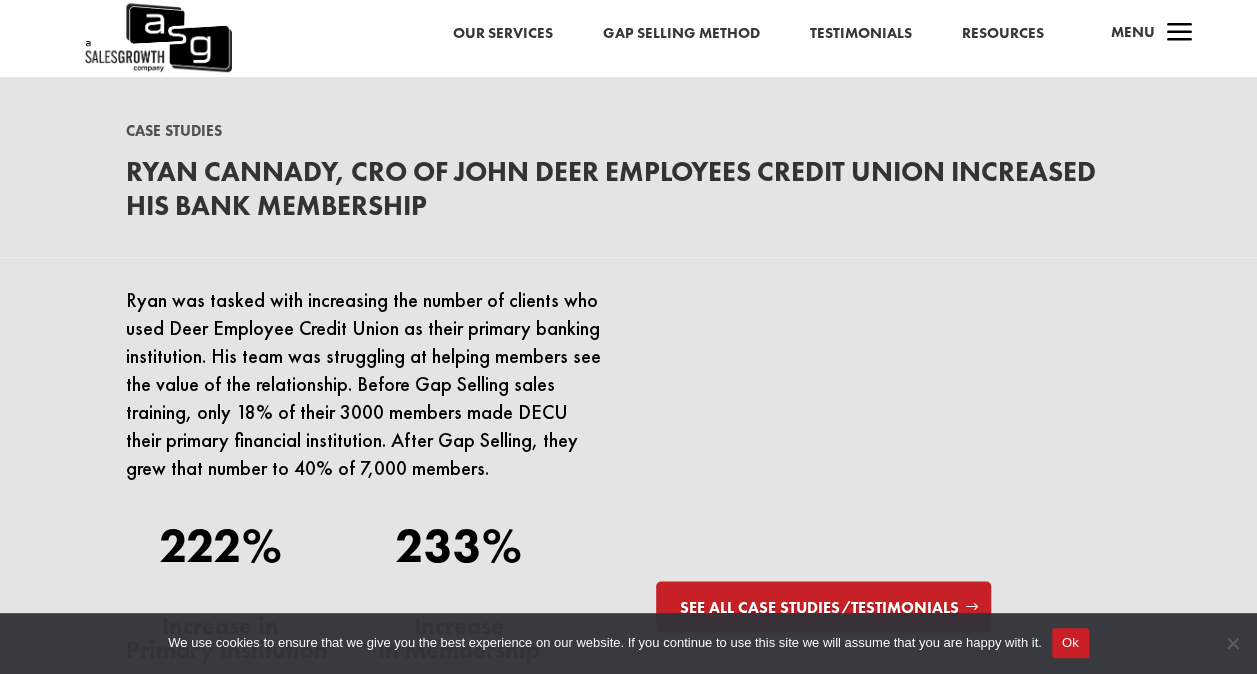scroll, scrollTop: 5397, scrollLeft: 0, axis: vertical 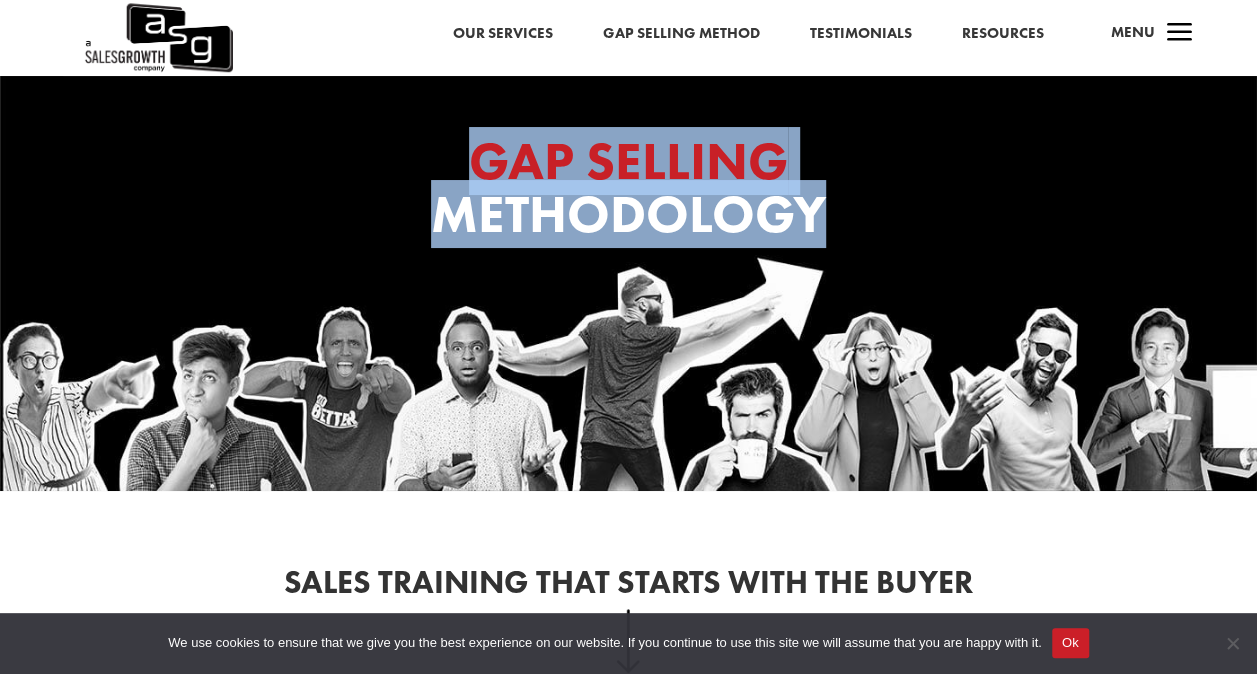 drag, startPoint x: 476, startPoint y: 157, endPoint x: 838, endPoint y: 214, distance: 366.46008 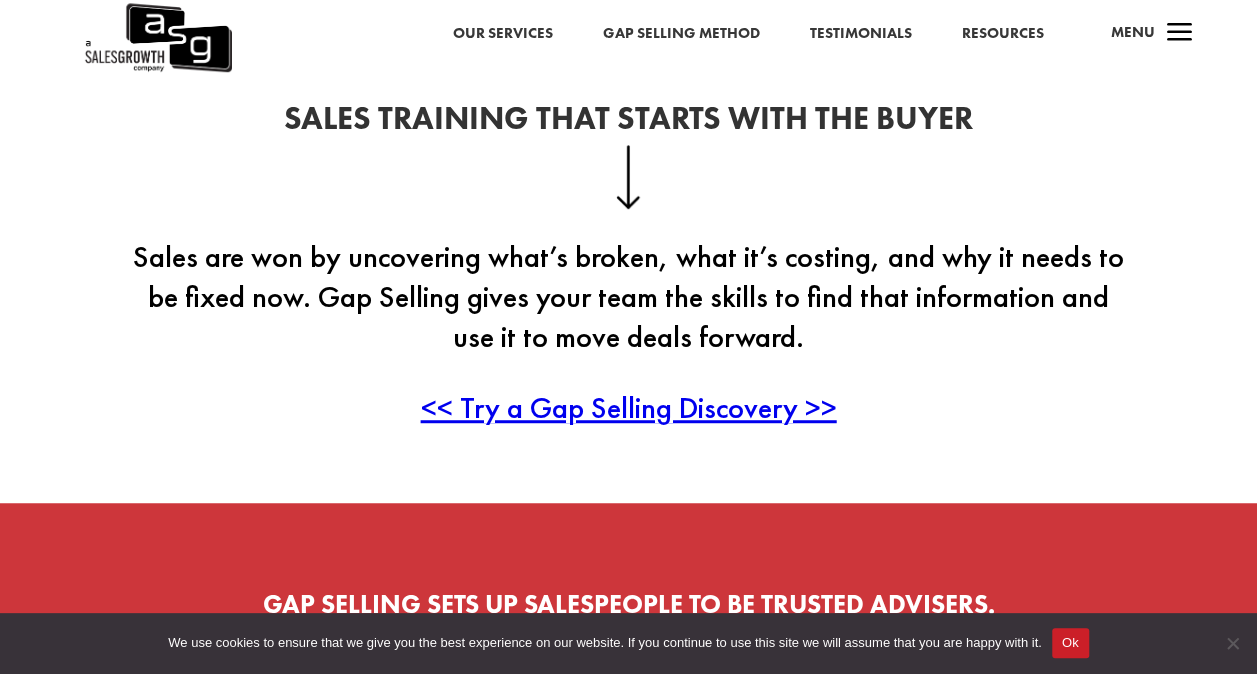 scroll, scrollTop: 482, scrollLeft: 0, axis: vertical 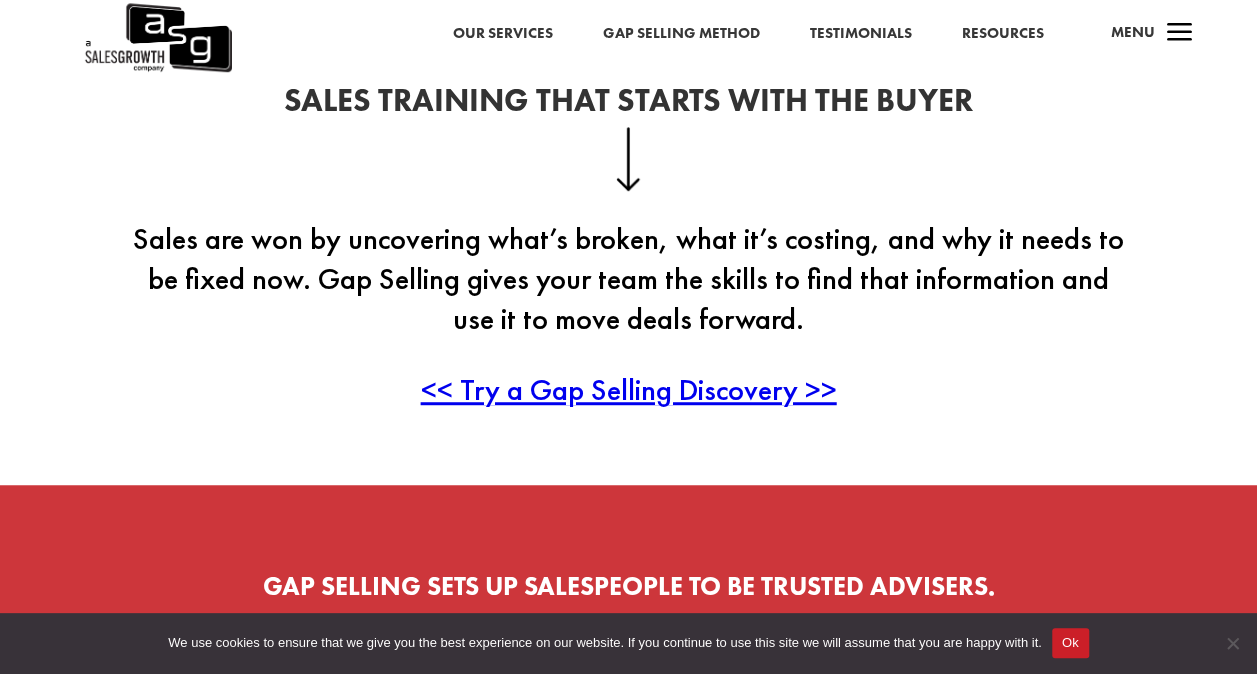 click on "<< Try a Gap Selling Discovery >>" at bounding box center (629, 389) 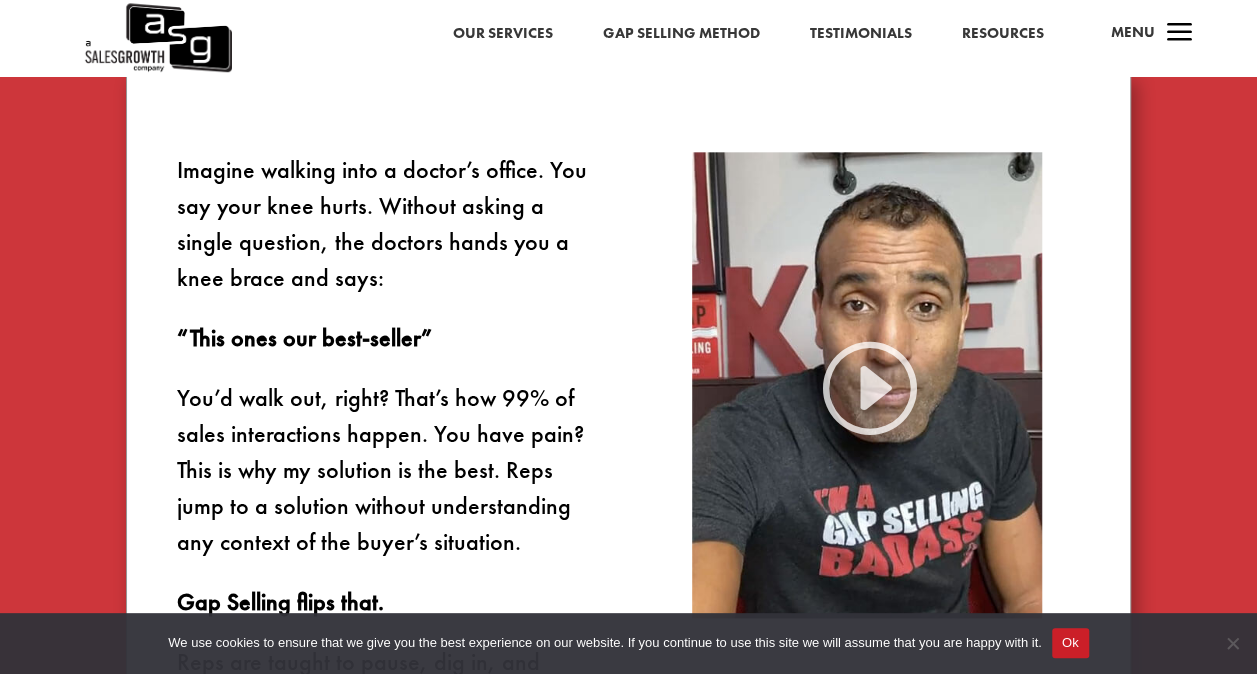 scroll, scrollTop: 1170, scrollLeft: 0, axis: vertical 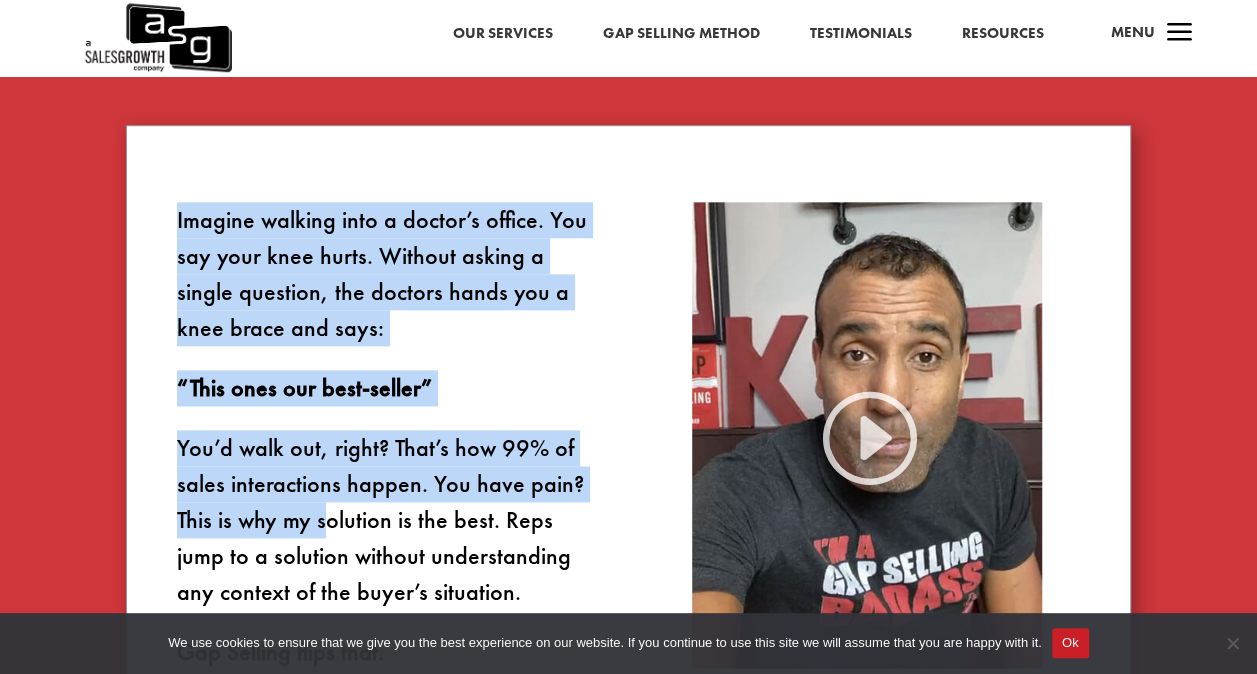 drag, startPoint x: 178, startPoint y: 222, endPoint x: 328, endPoint y: 519, distance: 332.7296 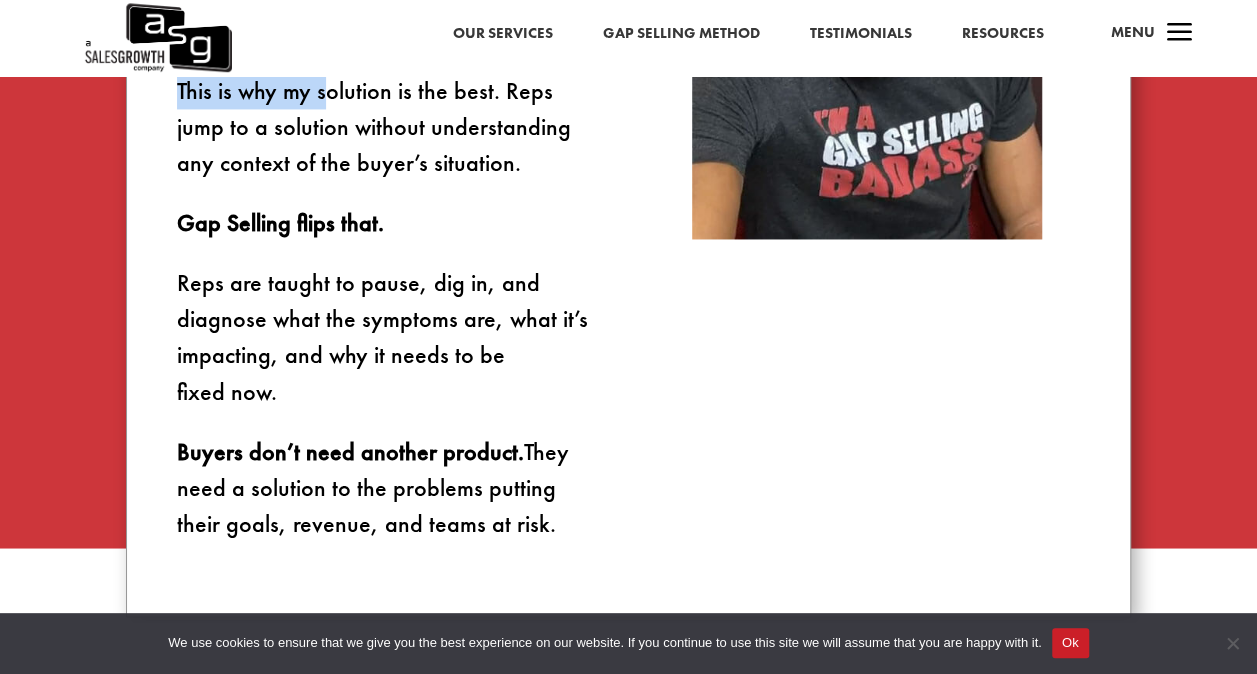 scroll, scrollTop: 1464, scrollLeft: 0, axis: vertical 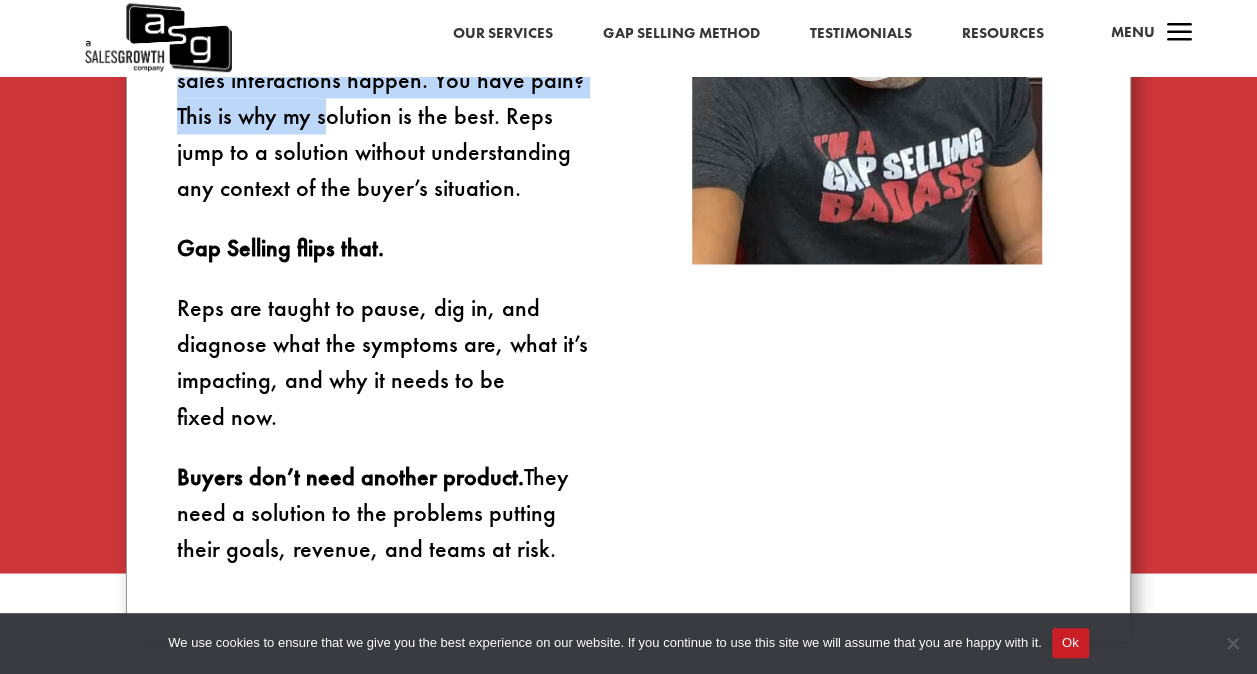 copy on "Imagine walking into a doctor’s office. You say your knee hurts. Without asking a single question, the doctors hands you a knee brace and says:
“This ones our best-seller”
You’d walk out, right? That’s how 99% of sales interactions happen. You have pain? This is why my solution is the best. Reps jump to a solution without understanding any context of the buyer’s situation.
Gap Selling flips that.
Reps are taught to pause, dig in, and diagnose what the symptoms are, what it’s impacting, and why it needs to be fixed now.
Buyers don’t need another product.  They need a solution to the problems putting their goals, revenue, and teams at risk." 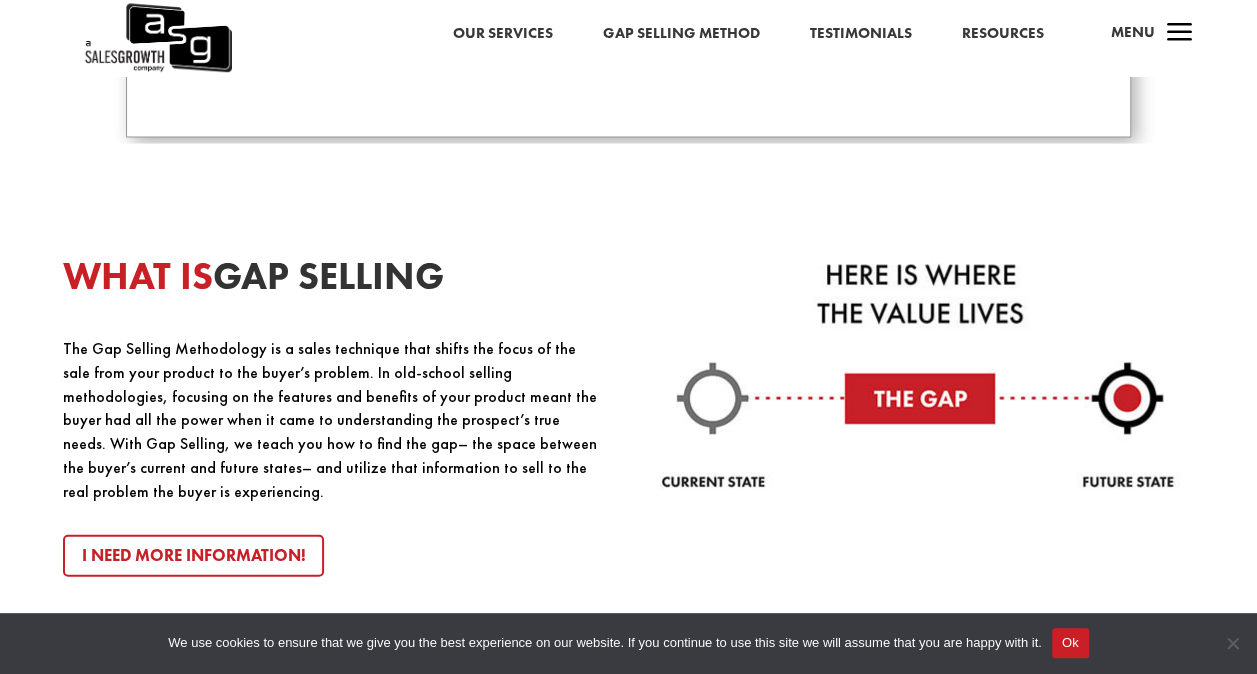 scroll, scrollTop: 1977, scrollLeft: 0, axis: vertical 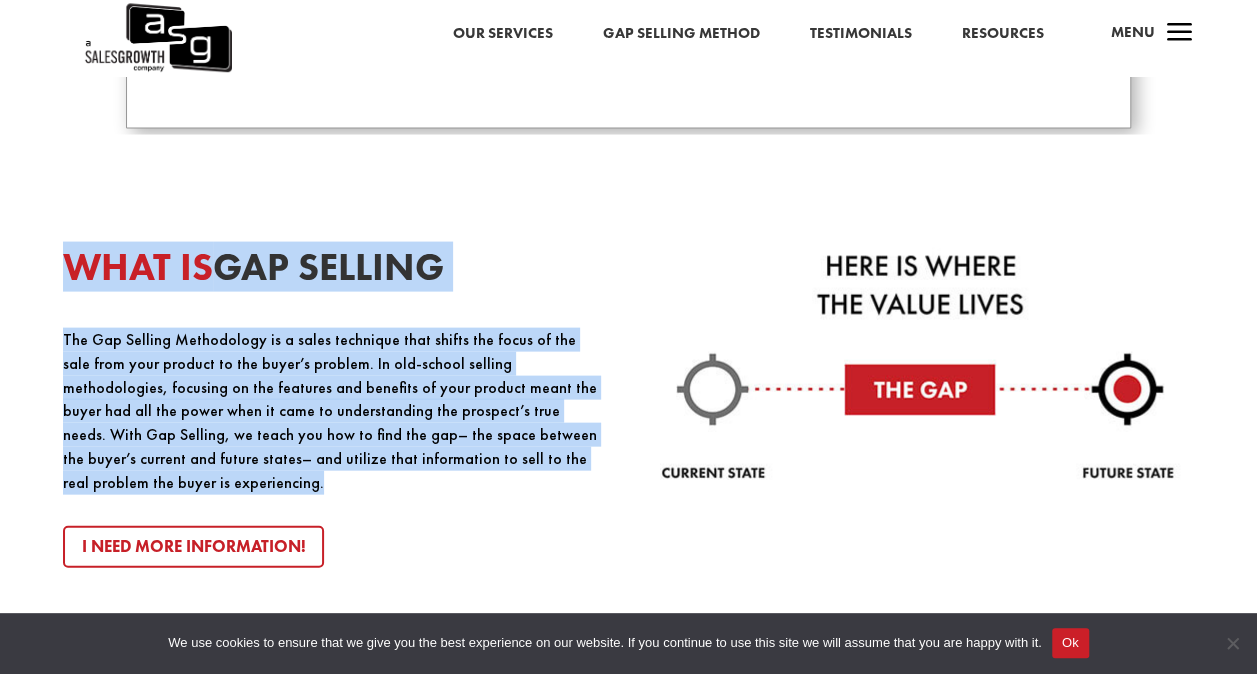 drag, startPoint x: 67, startPoint y: 228, endPoint x: 491, endPoint y: 458, distance: 482.36502 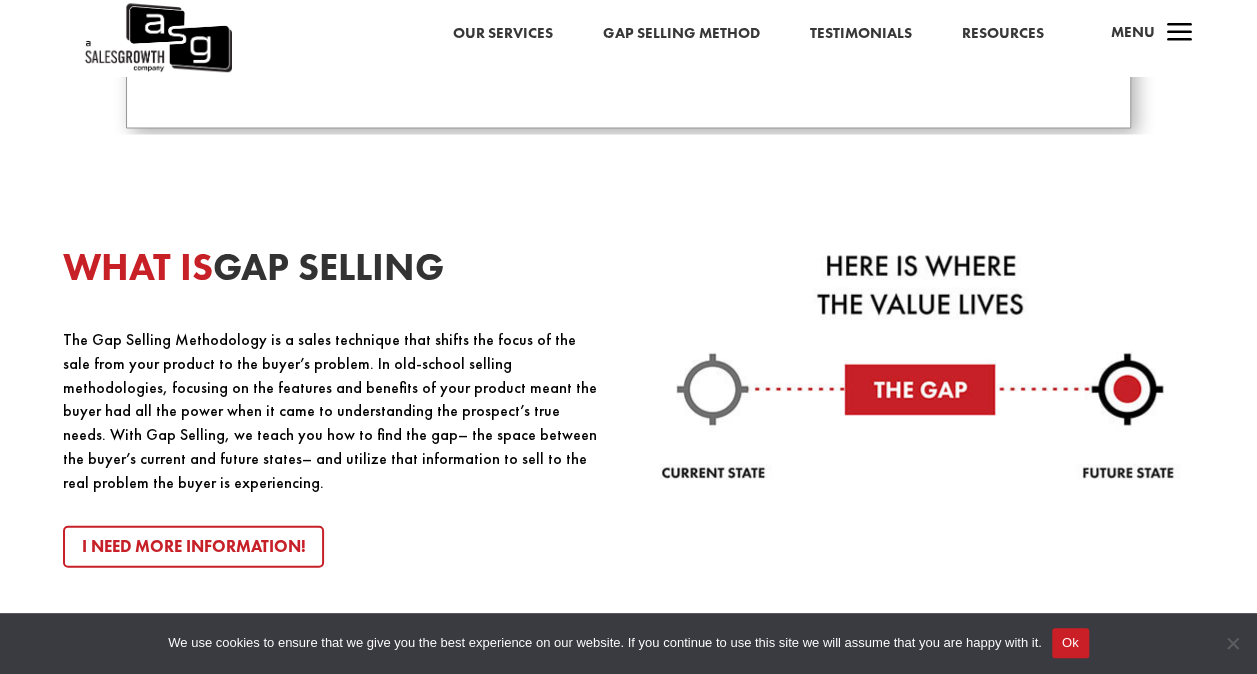 click on "WHAT IS  GAP SELLING
The Gap Selling Methodology is a sales technique that shifts the focus of the sale from your product to the buyer’s problem. In old-school selling methodologies, focusing on the features and benefits of your product meant the buyer had all the power when it came to understanding the prospect’s true needs. With Gap Selling, we teach you how to find the gap– the space between the buyer’s current and future states– and utilize that information to sell to the real problem the buyer is experiencing.
I Need More Information!" at bounding box center [628, 409] 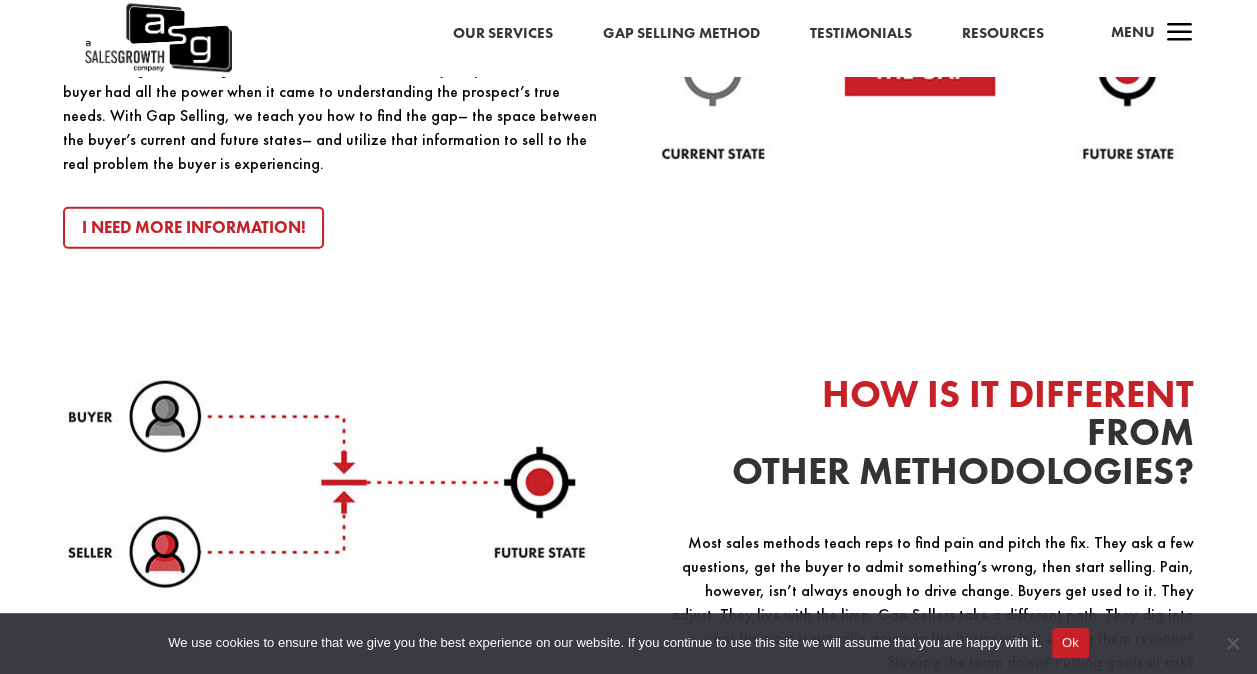 scroll, scrollTop: 2288, scrollLeft: 0, axis: vertical 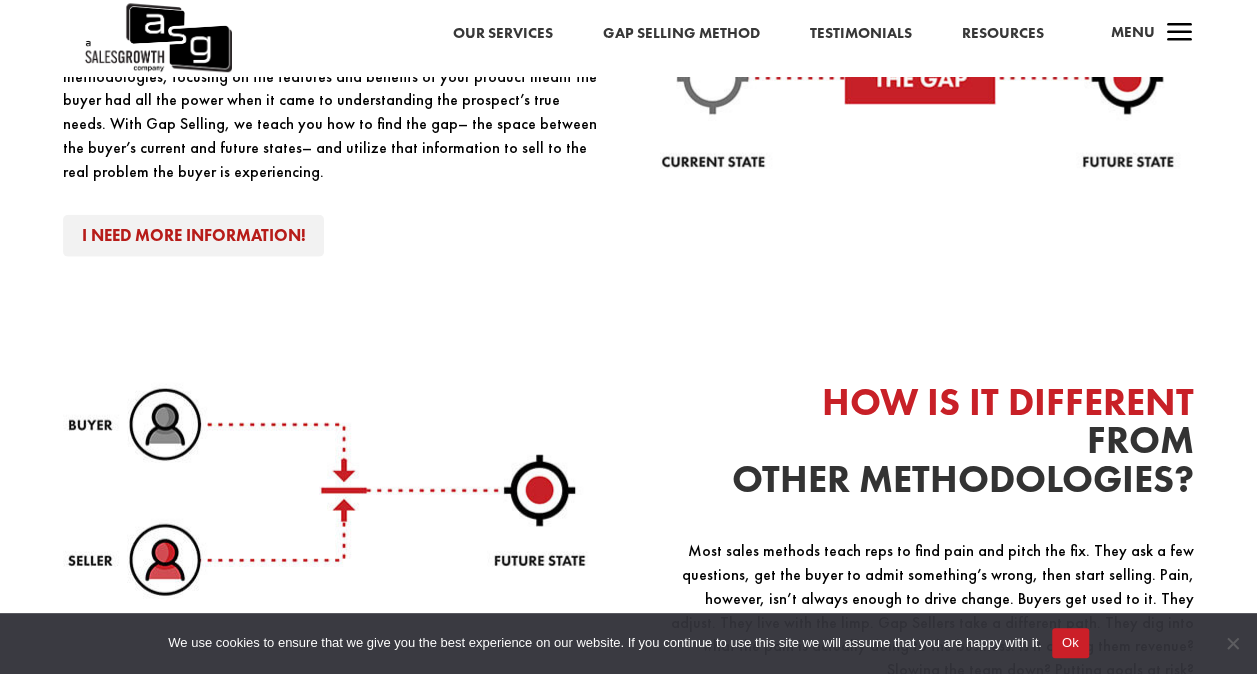 click on "I Need More Information!" at bounding box center (194, 236) 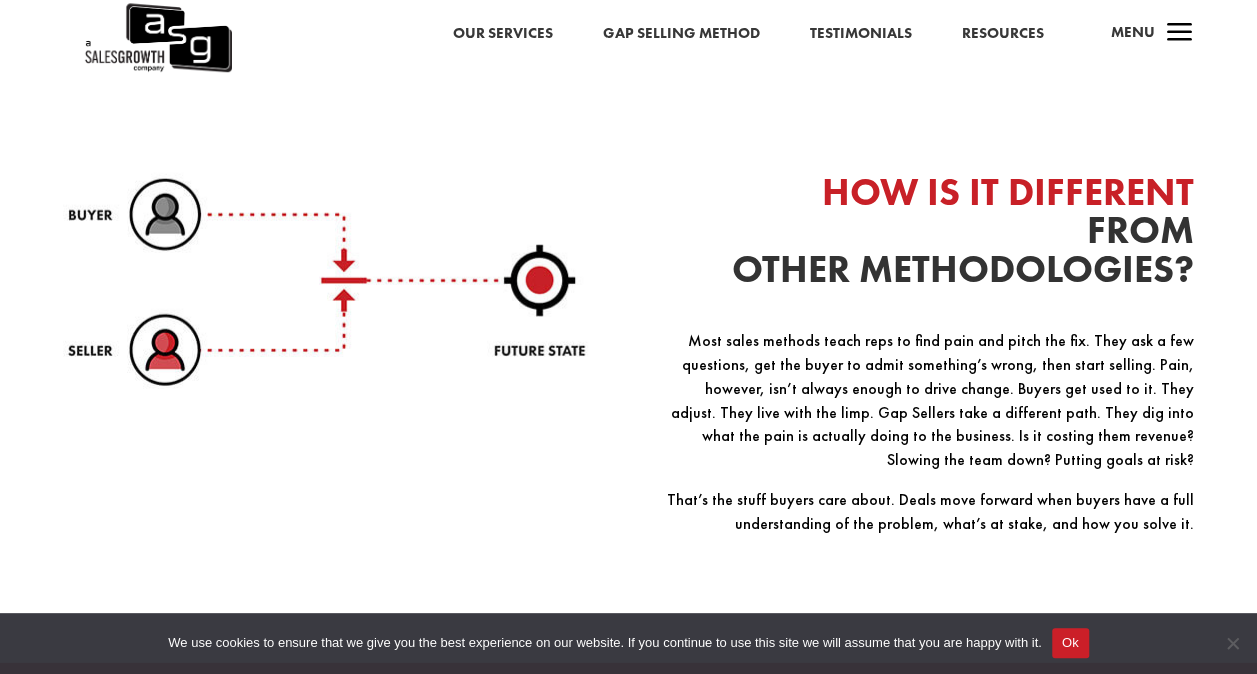 scroll, scrollTop: 2448, scrollLeft: 0, axis: vertical 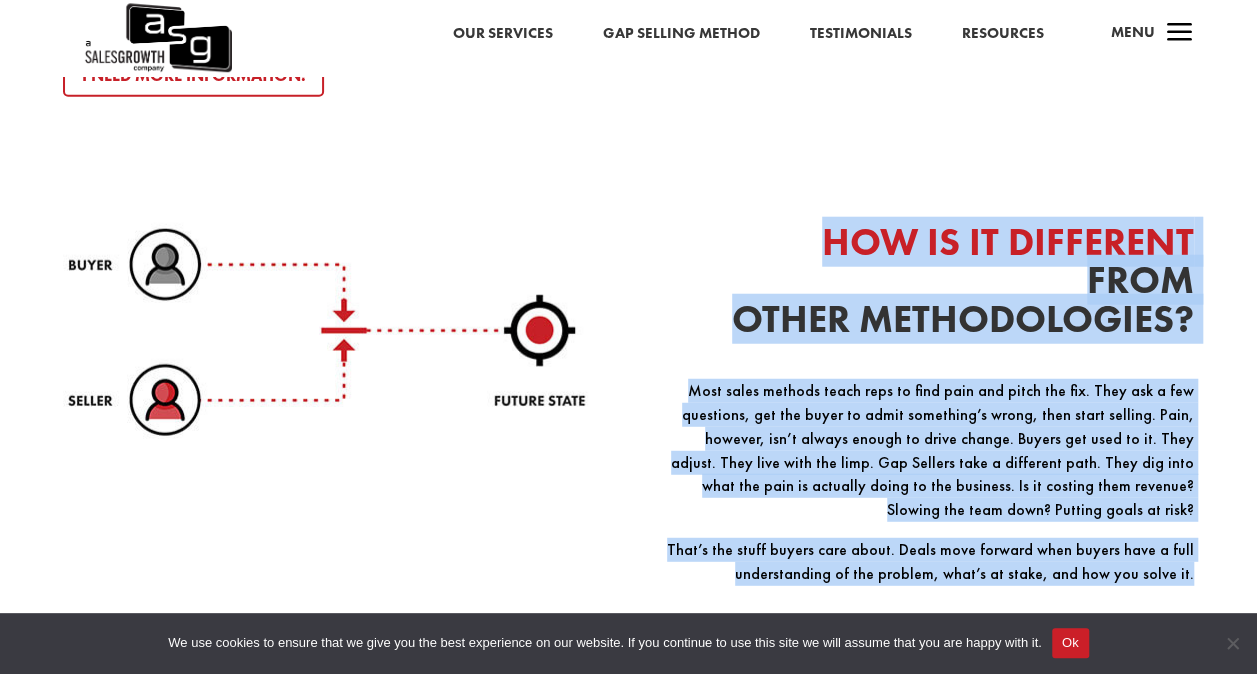 drag, startPoint x: 826, startPoint y: 209, endPoint x: 1196, endPoint y: 558, distance: 508.6266 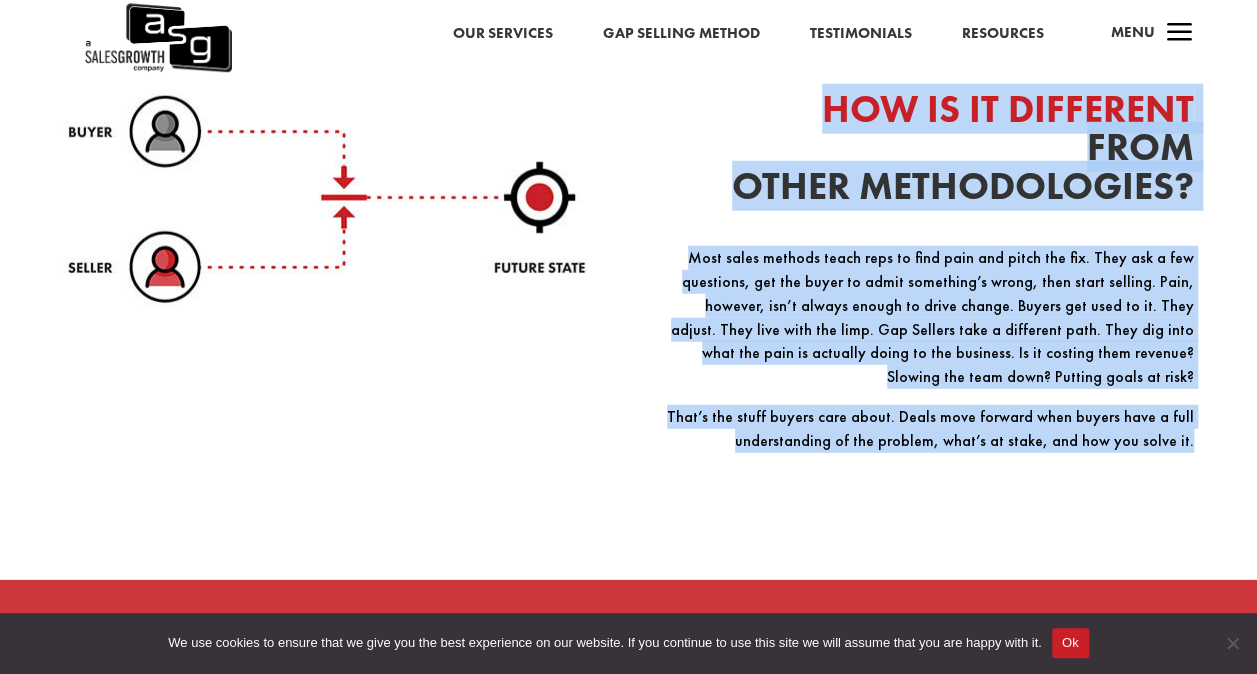 scroll, scrollTop: 2701, scrollLeft: 0, axis: vertical 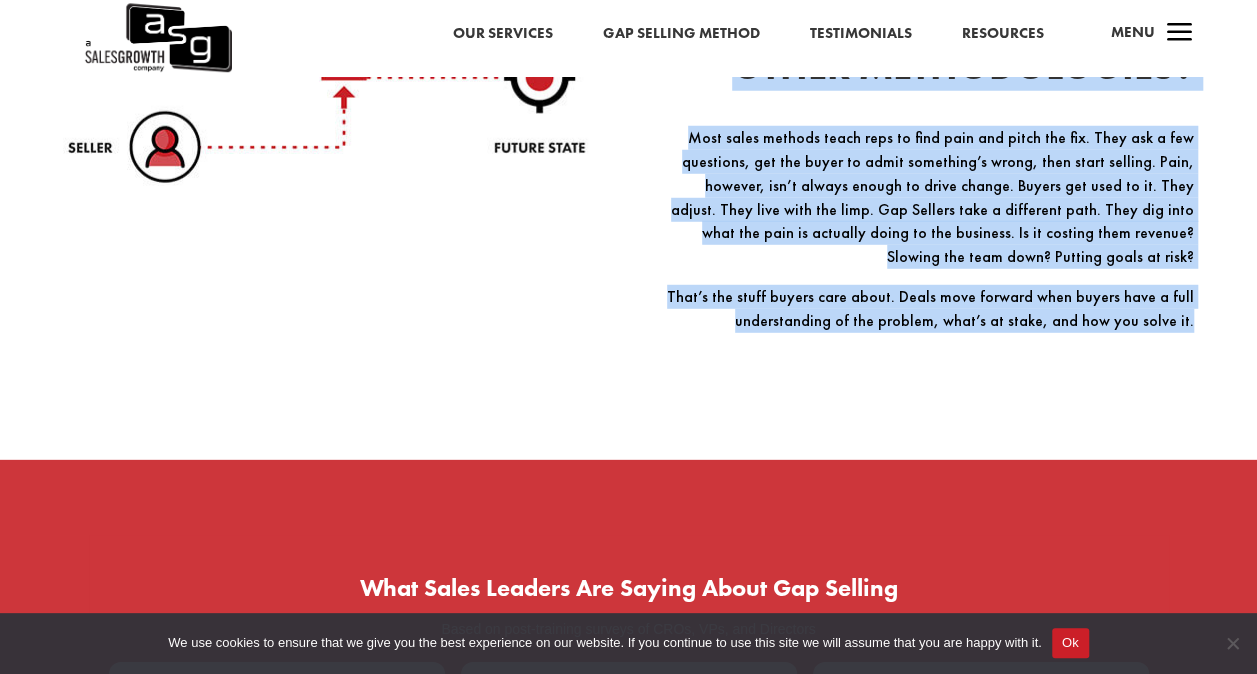 copy on "HOW IS IT DIFFERENT FROM OTHER METHODOLOGIES?
Most sales methods teach reps to find pain and pitch the fix. They ask a few questions, get the buyer to admit something’s wrong, then start selling. Pain, however, isn’t always enough to drive change. Buyers get used to it. They adjust. They live with the limp. Gap Sellers take a different path. They dig into what the pain is actually doing to the business. Is it costing them revenue? Slowing the team down? Putting goals at risk?
That’s the stuff buyers care about. Deals move forward when buyers have a full understanding of the problem, what’s at stake, and how you solve it." 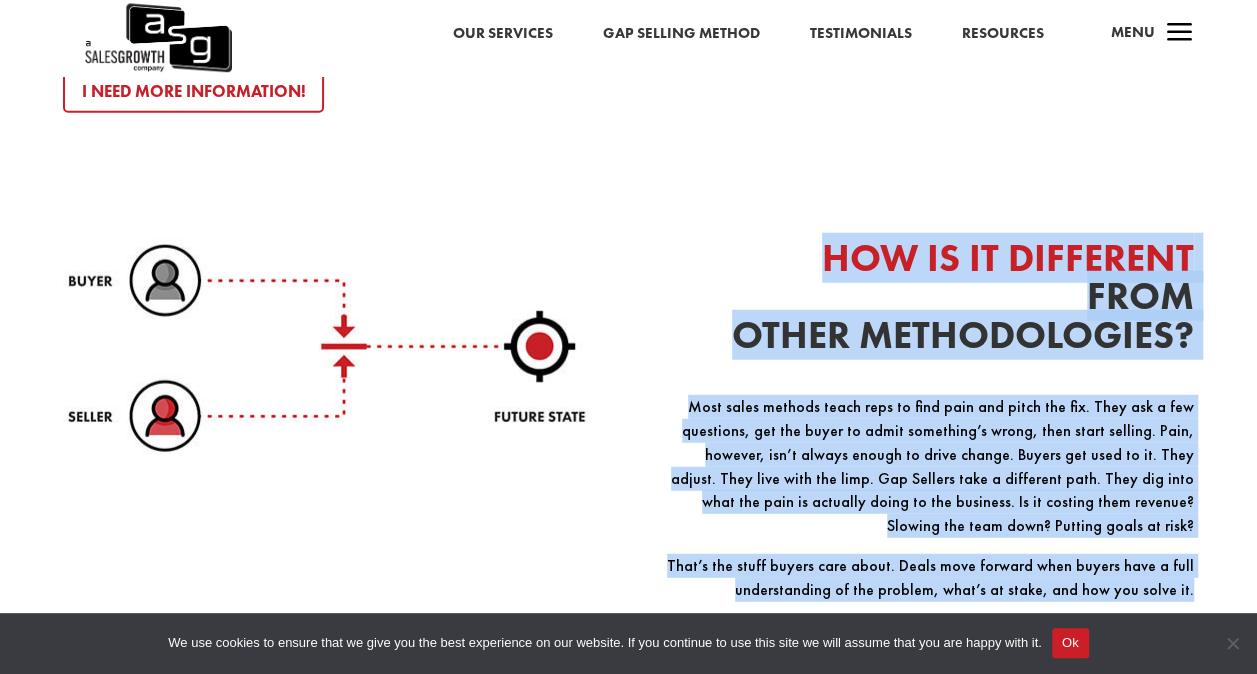 scroll, scrollTop: 2406, scrollLeft: 0, axis: vertical 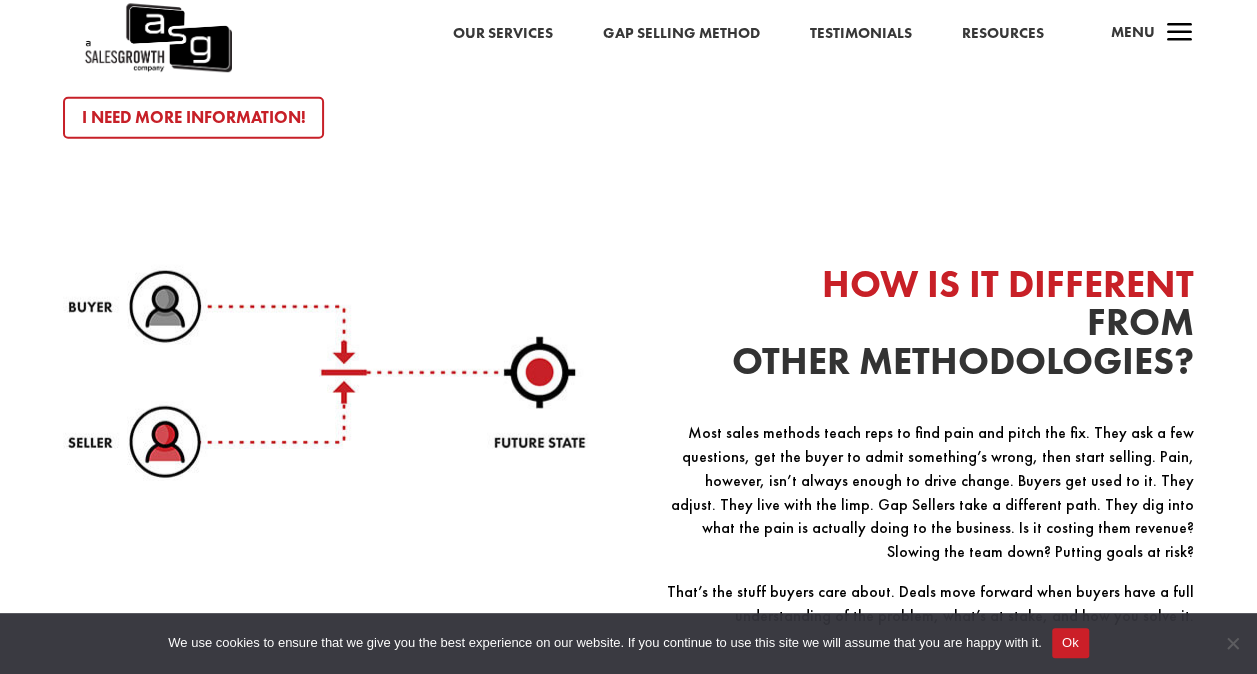 click on "HOW IS IT DIFFERENT FROM OTHER METHODOLOGIES?
Most sales methods teach reps to find pain and pitch the fix. They ask a few questions, get the buyer to admit something’s wrong, then start selling. Pain, however, isn’t always enough to drive change. Buyers get used to it. They adjust. They live with the limp. Gap Sellers take a different path. They dig into what the pain is actually doing to the business. Is it costing them revenue? Slowing the team down? Putting goals at risk?
That’s the stuff buyers care about. Deals move forward when buyers have a full understanding of the problem, what’s at stake, and how you solve it.
​" at bounding box center (628, 466) 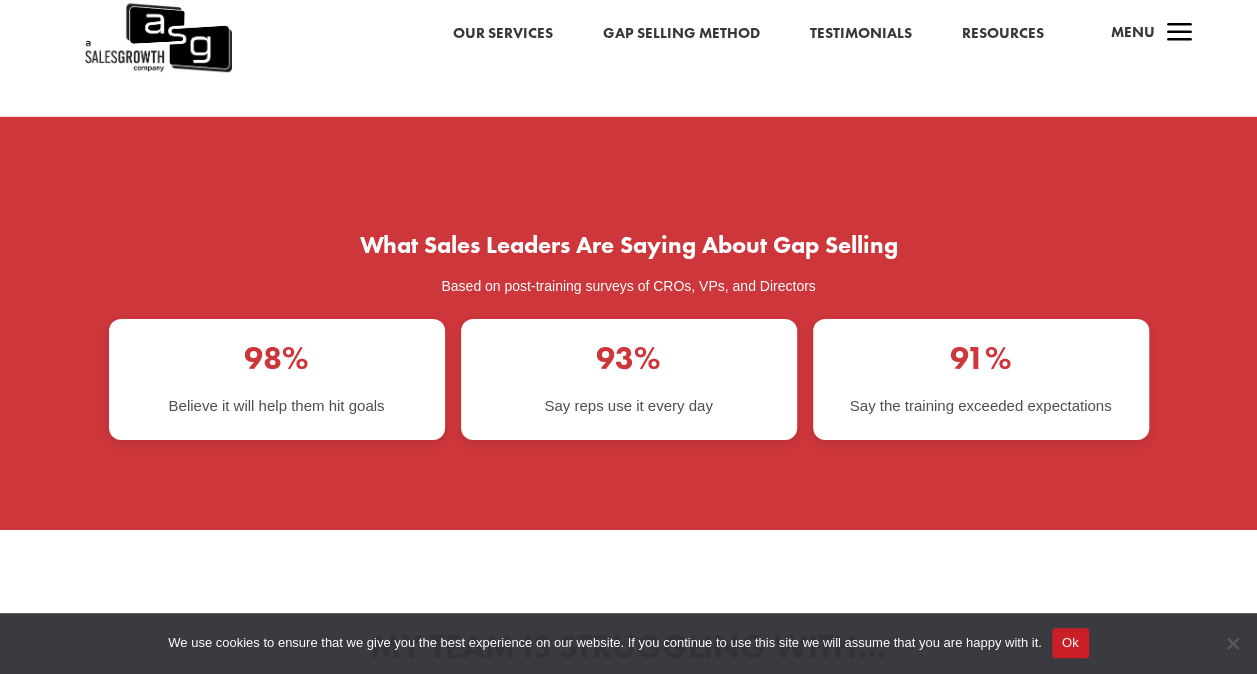 scroll, scrollTop: 3046, scrollLeft: 0, axis: vertical 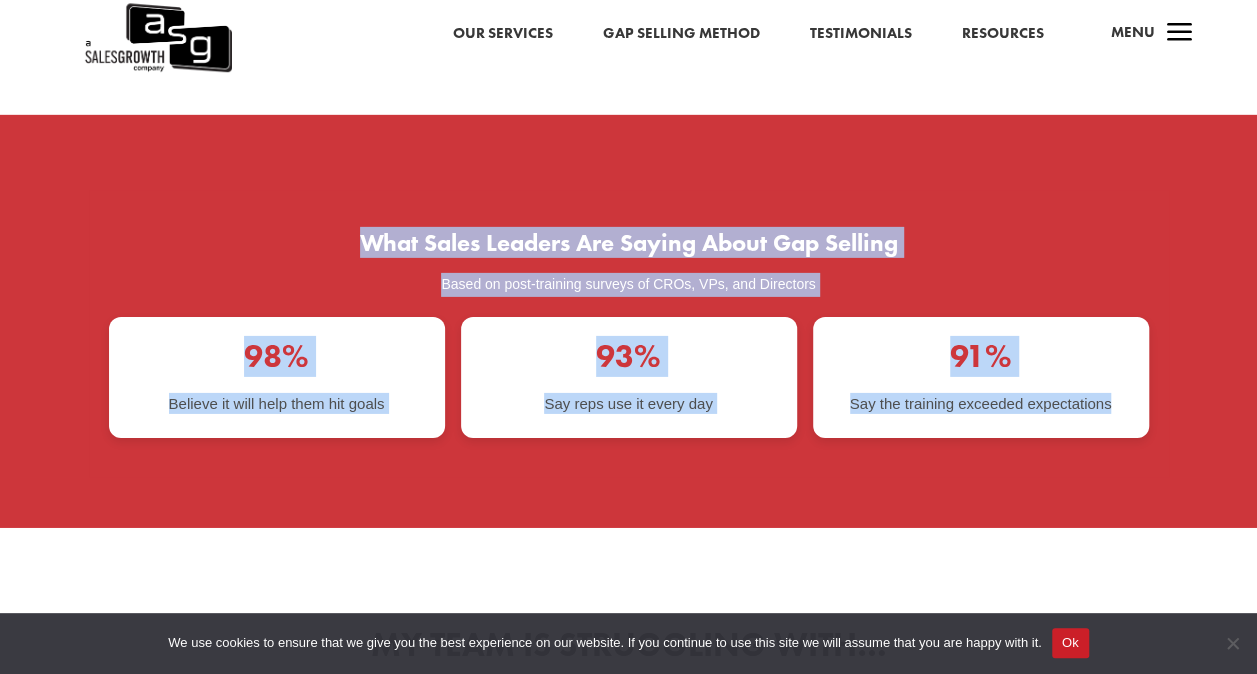 drag, startPoint x: 361, startPoint y: 208, endPoint x: 1134, endPoint y: 370, distance: 789.793 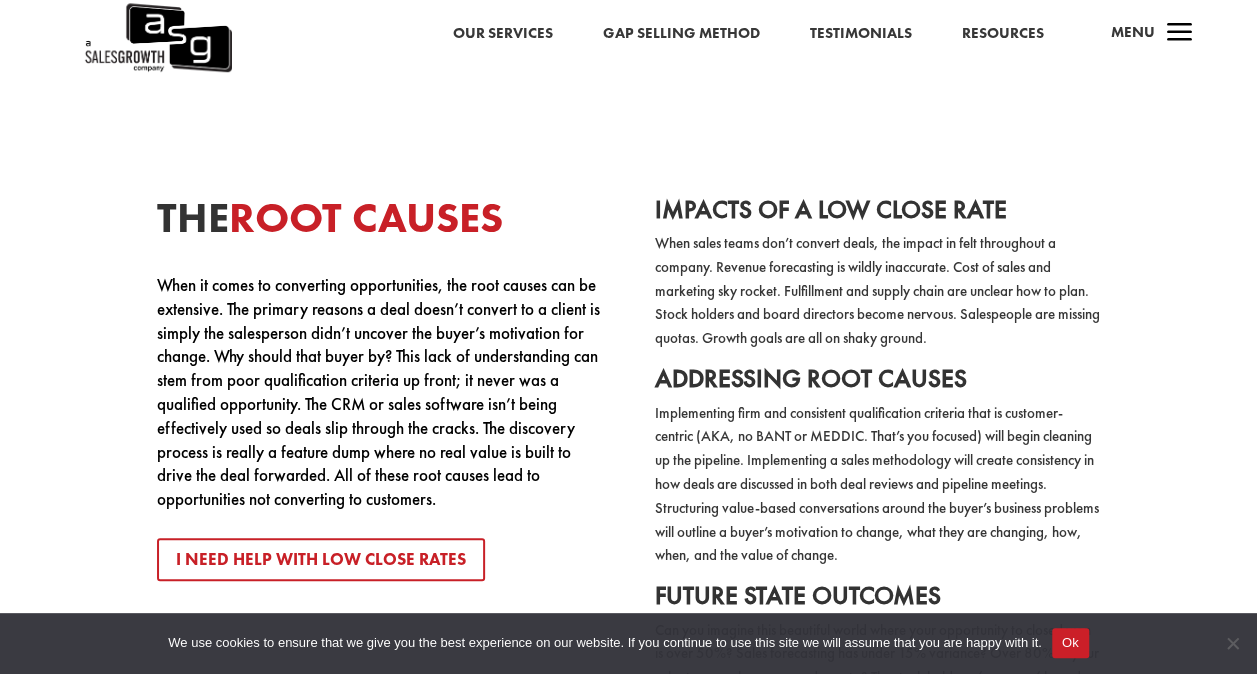 scroll, scrollTop: 3726, scrollLeft: 0, axis: vertical 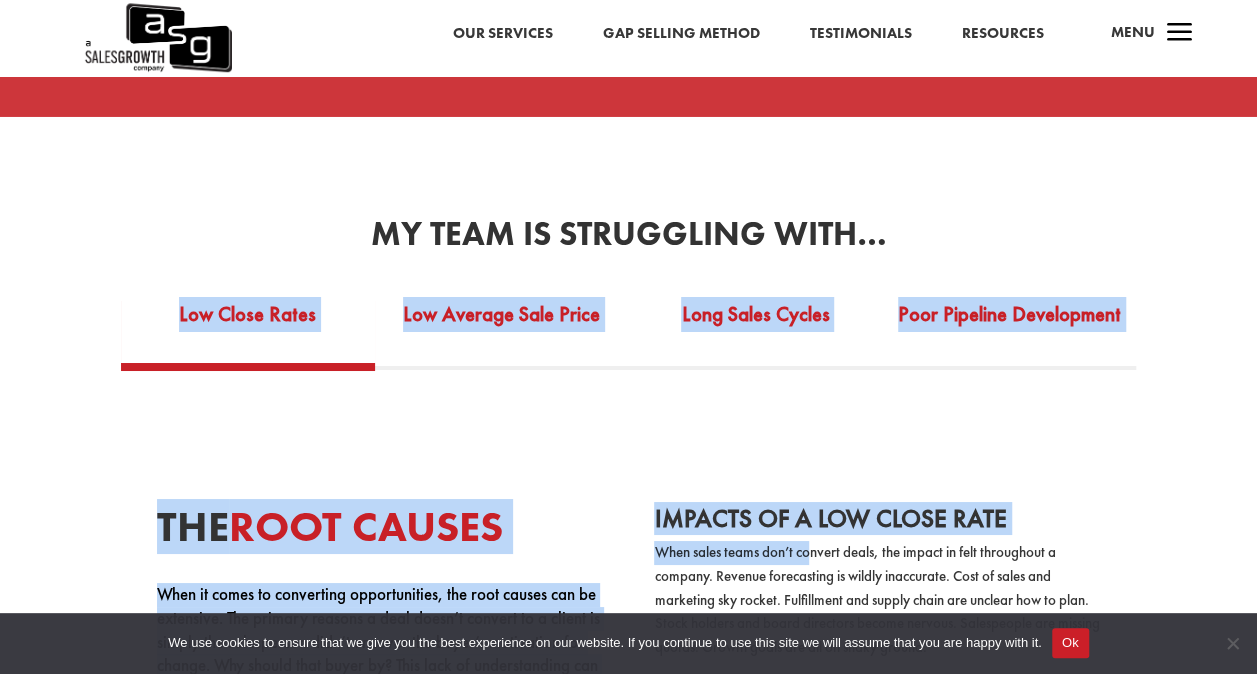 drag, startPoint x: 54, startPoint y: 282, endPoint x: 814, endPoint y: 512, distance: 794.0403 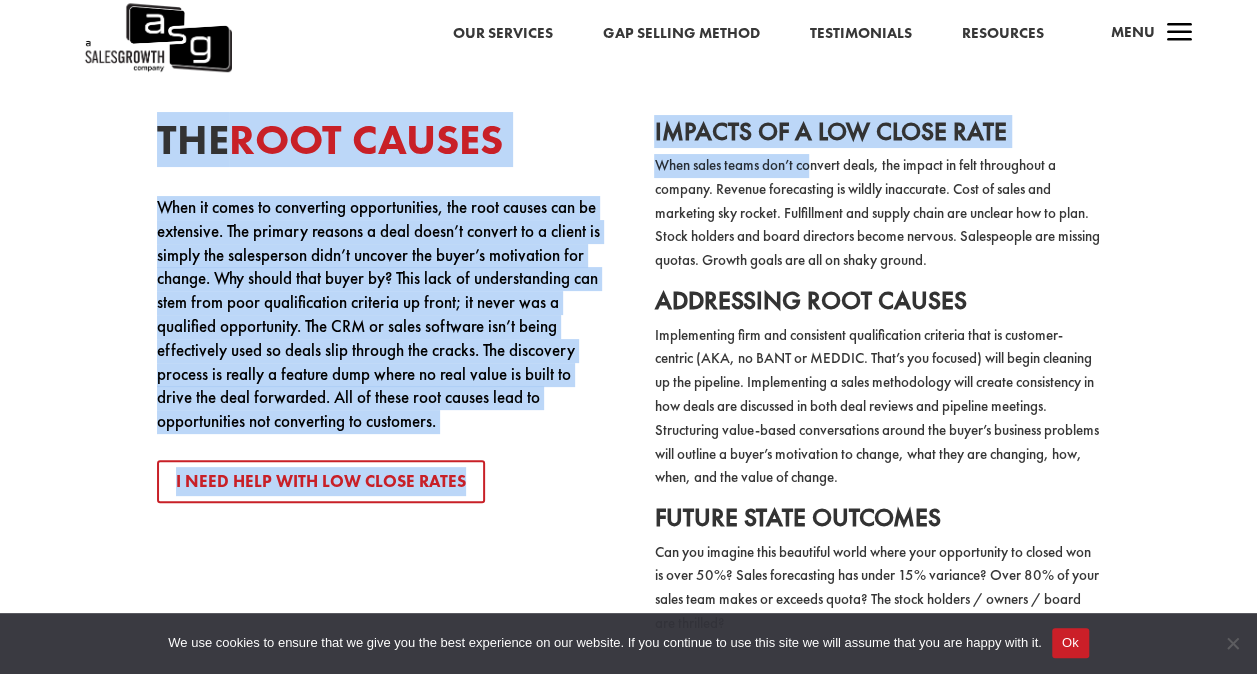 scroll, scrollTop: 3852, scrollLeft: 0, axis: vertical 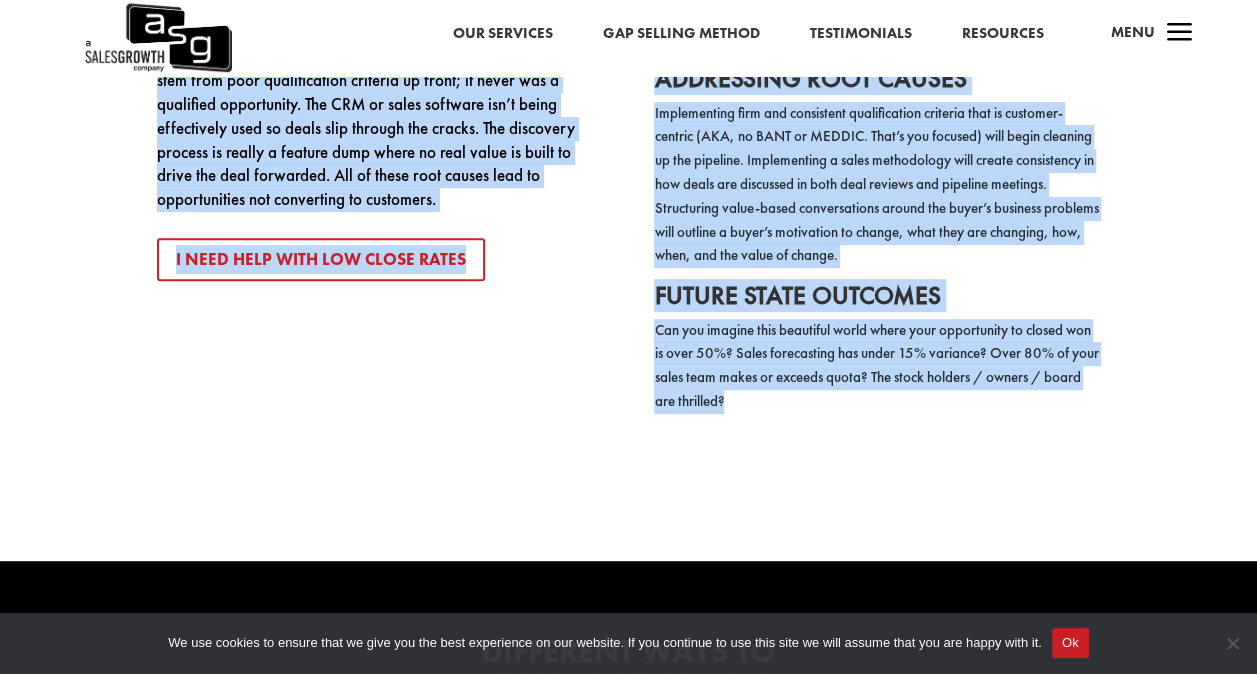 copy on "Low Close Rates Low Average Sale Price Long Sales Cycles Poor Pipeline Development
The  Root Causes
When it comes to converting opportunities, the root causes can be extensive. The primary reasons a deal doesn’t convert to a client is simply the salesperson didn’t uncover the buyer’s motivation for change. Why should that buyer by? This lack of understanding can stem from poor qualification criteria up front; it never was a qualified opportunity. The CRM or sales software isn’t being effectively used so deals slip through the cracks. The discovery process is really a feature dump where no real value is built to drive the deal forwarded. All of these root causes lead to opportunities not converting to customers.
I Need Help with Low Close Rates
Impacts of a Low Close Rate
When sales teams don’t convert deals, the impact in felt throughout a company. Revenue forecasting is wildly inaccurate. Cost of sales and marketing sky rocket. Fulfillment and supply chain are unclear how to plan..." 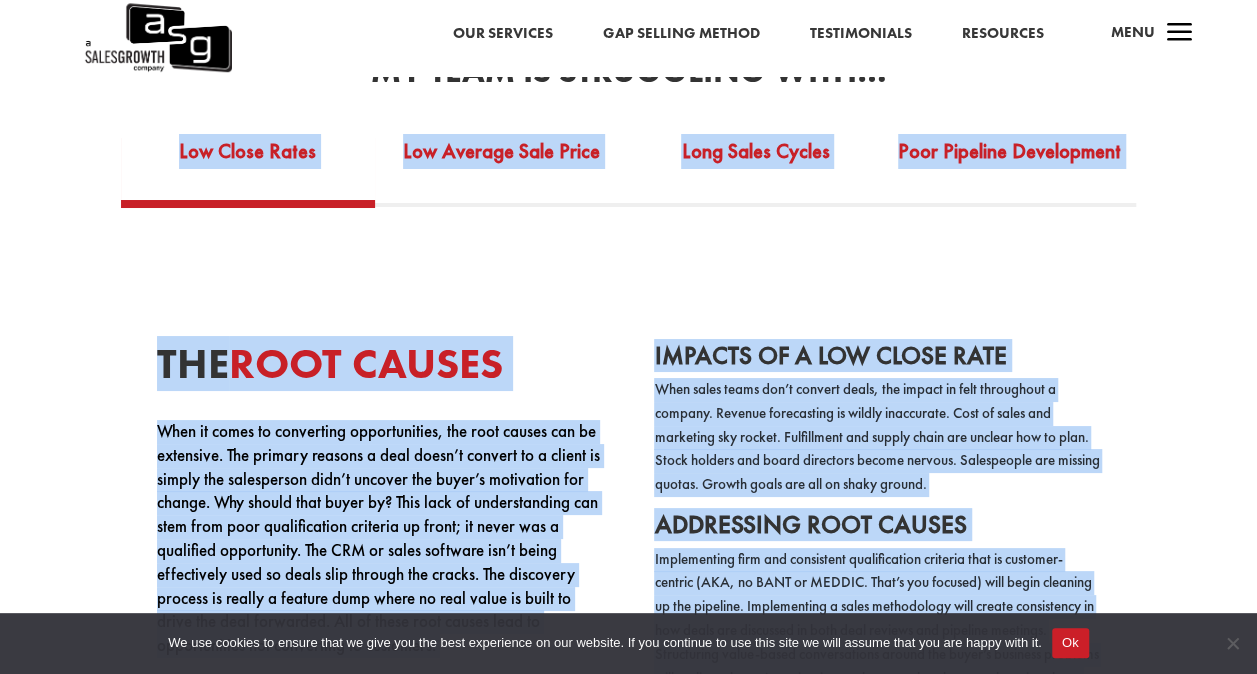 scroll, scrollTop: 3789, scrollLeft: 0, axis: vertical 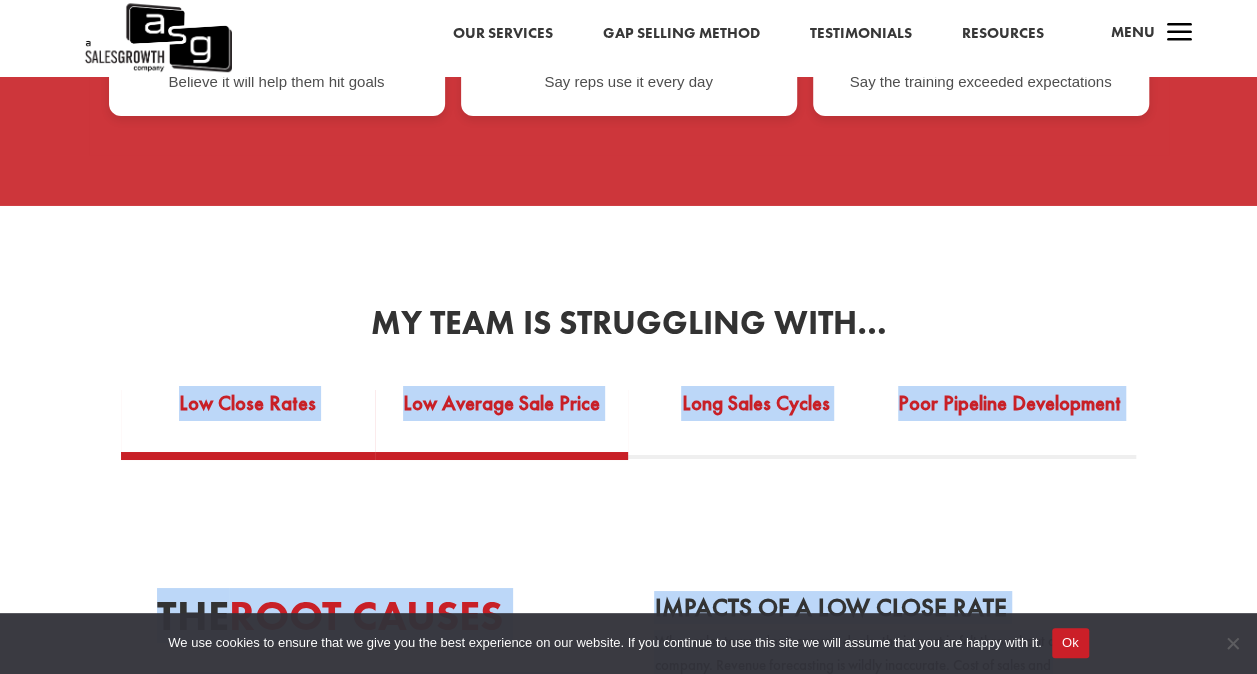 click on "Low Average Sale Price" at bounding box center (502, 416) 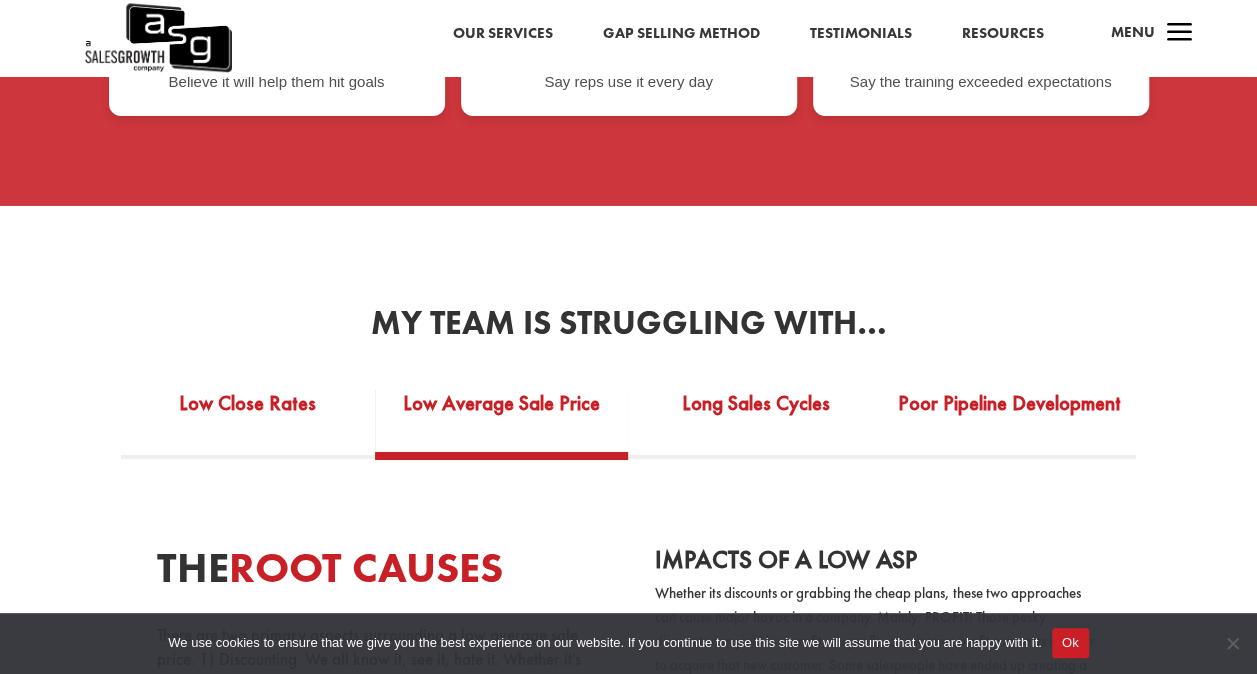 click on "My team is struggling with…
Low Close Rates Low Average Sale Price Long Sales Cycles Poor Pipeline Development
The  Root Causes
I Need Help with Low Close Rates
Impacts of a Low Close Rate
When sales teams don’t convert deals, the impact in felt throughout a company. Revenue forecasting is wildly inaccurate. Cost of sales and marketing sky rocket. Fulfillment and supply chain are unclear how to plan. Stock holders and board directors become nervous. Salespeople are missing quotas. Growth goals are all on shaky ground.
Addressing Root Causes
Future State Outcomes" at bounding box center [628, 696] 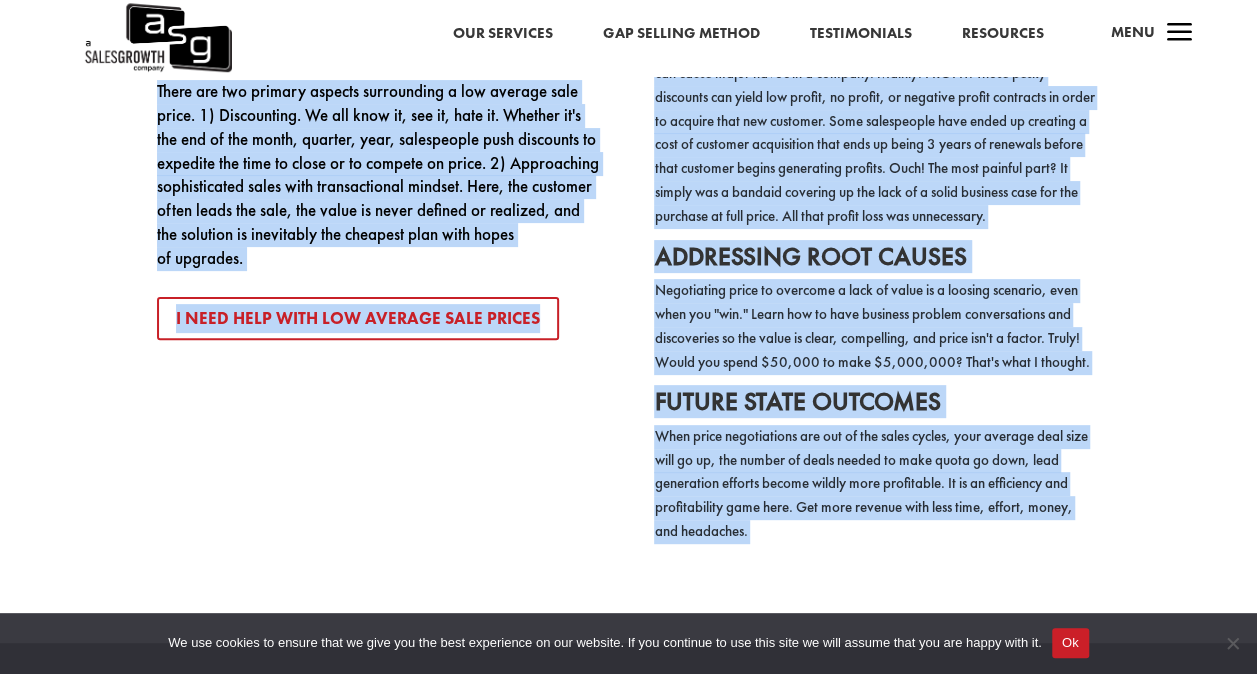 scroll, scrollTop: 3930, scrollLeft: 0, axis: vertical 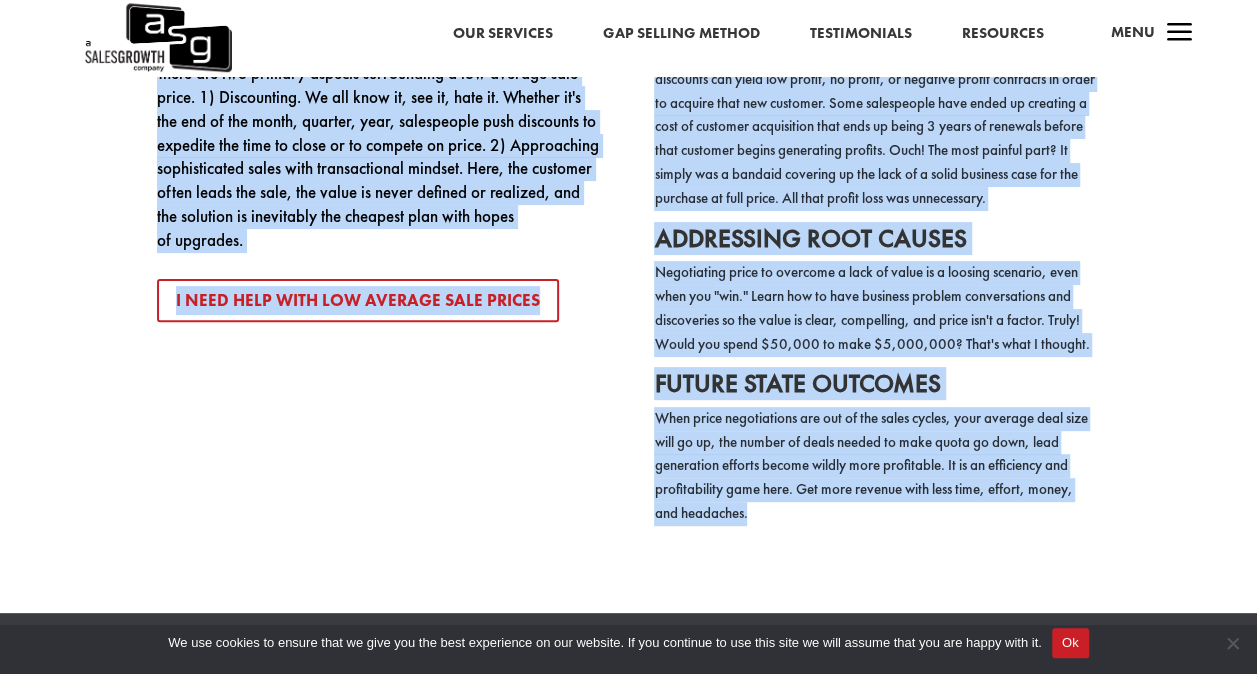 drag, startPoint x: 160, startPoint y: 540, endPoint x: 791, endPoint y: 524, distance: 631.2028 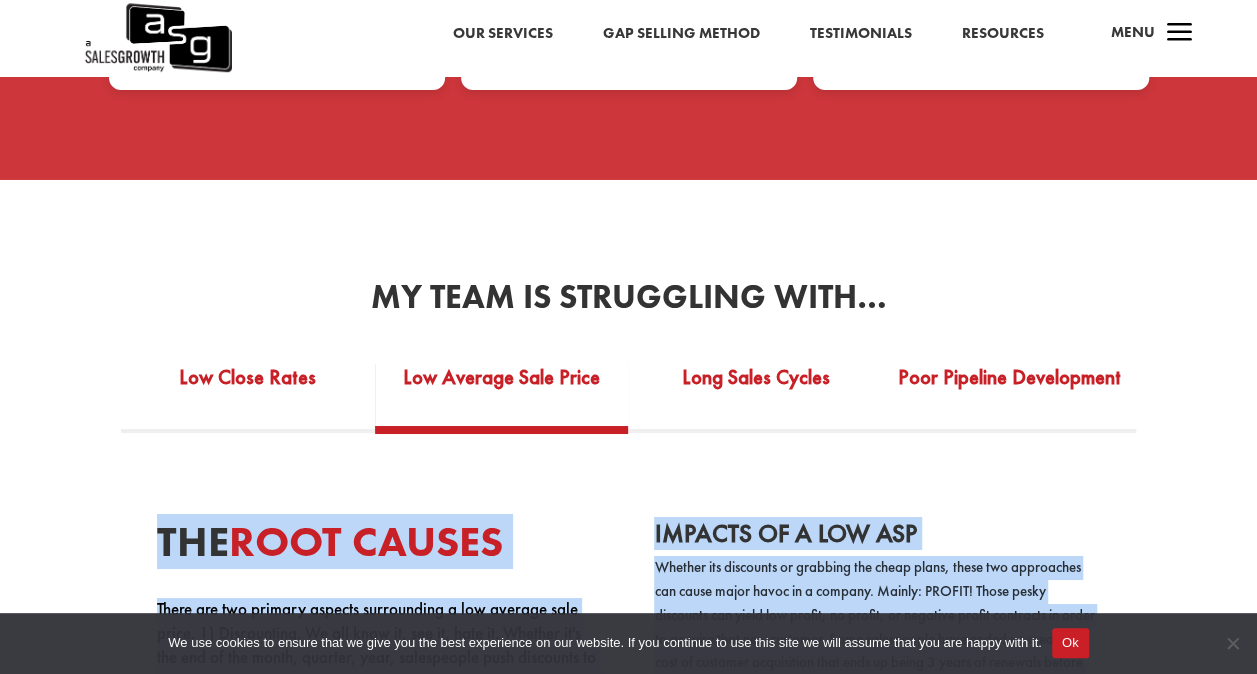 scroll, scrollTop: 3352, scrollLeft: 0, axis: vertical 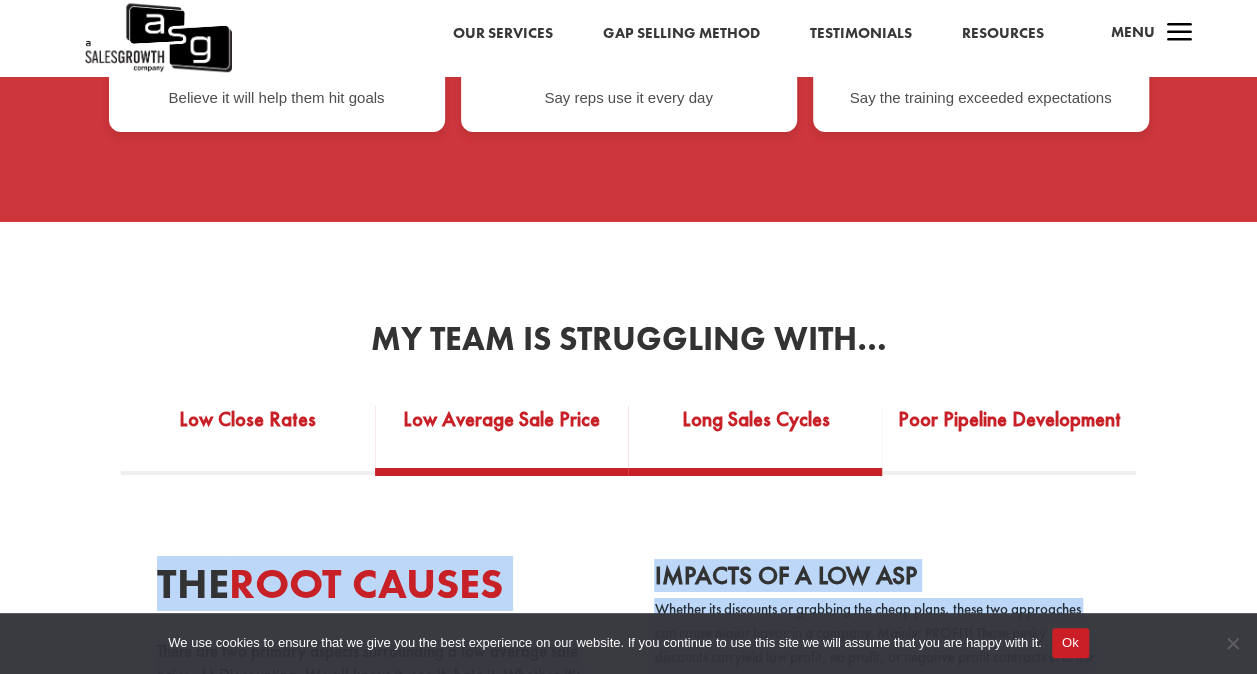 click on "Long Sales Cycles" at bounding box center (755, 432) 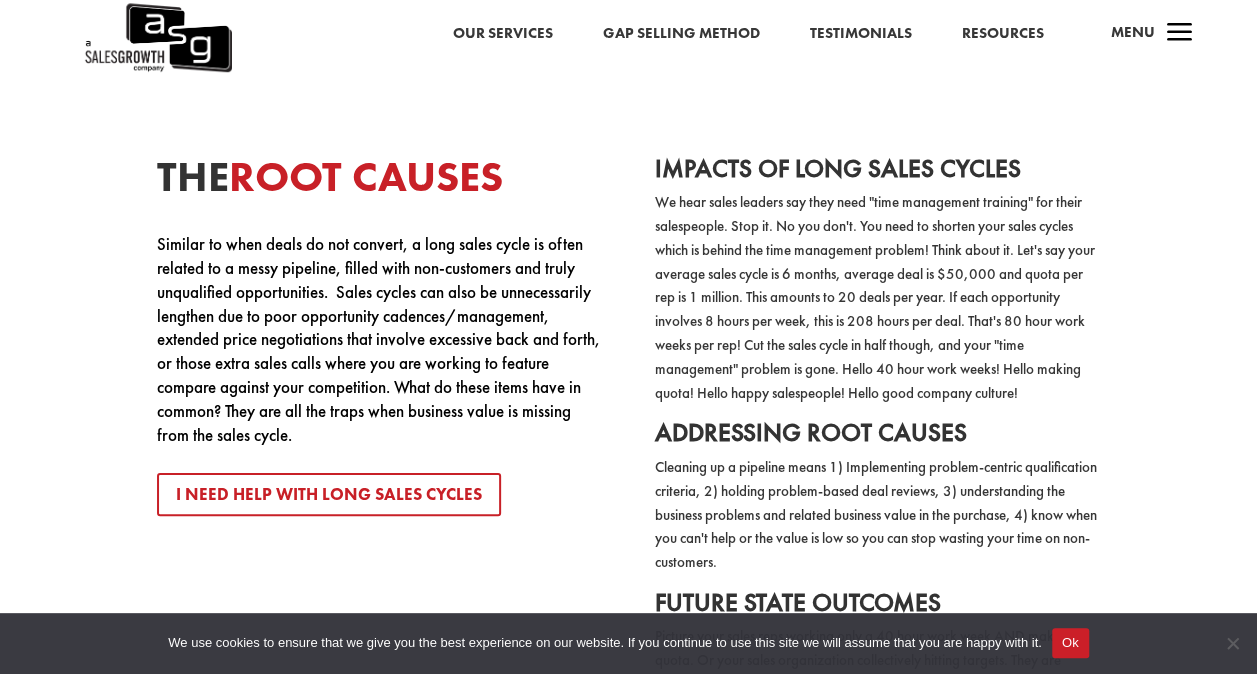 scroll, scrollTop: 3742, scrollLeft: 0, axis: vertical 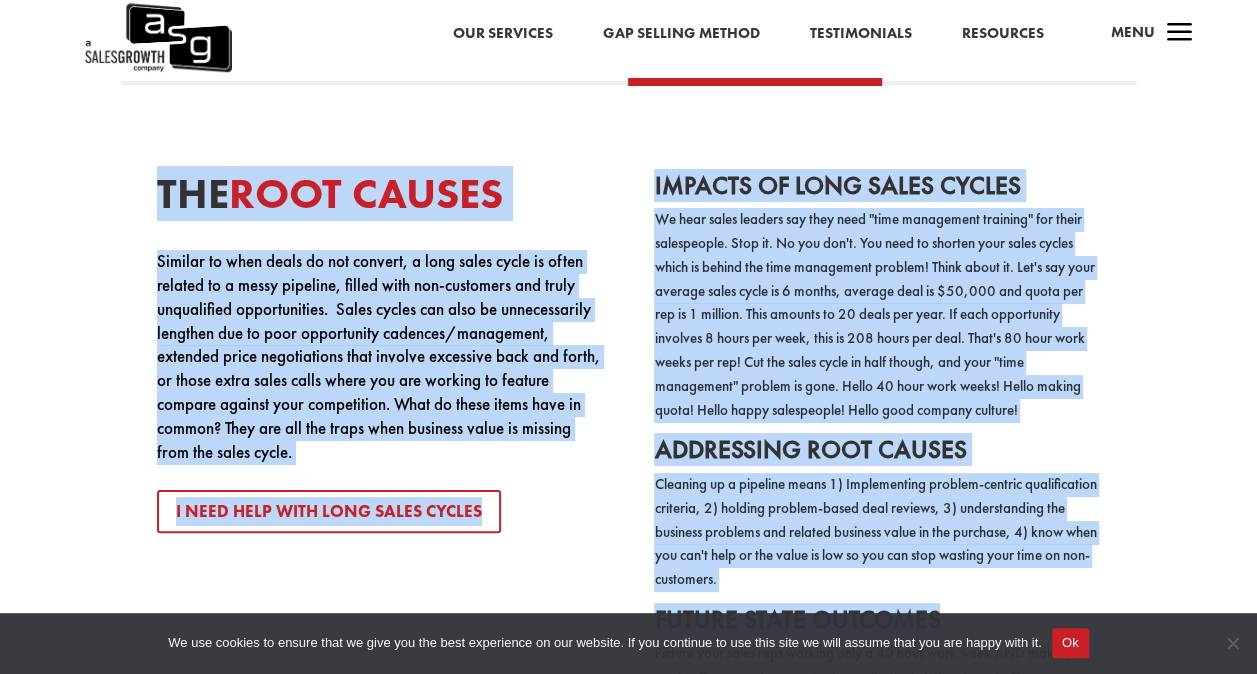 drag, startPoint x: 164, startPoint y: 154, endPoint x: 988, endPoint y: 577, distance: 926.2316 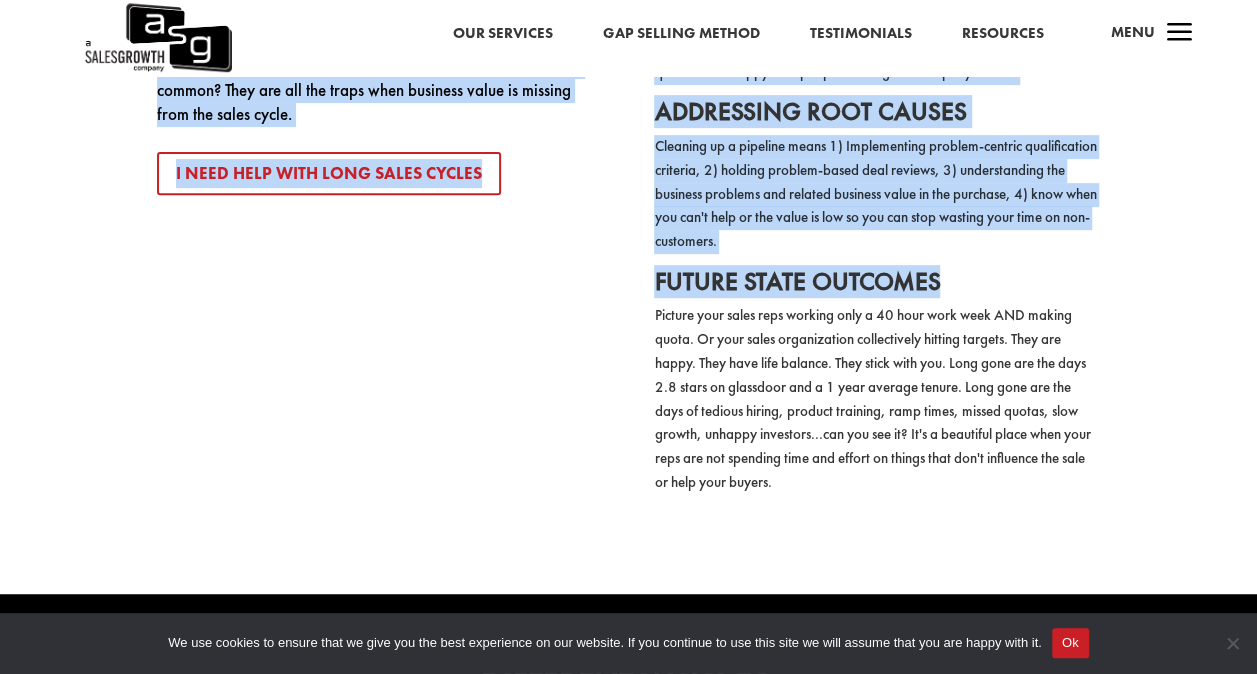 scroll, scrollTop: 4072, scrollLeft: 0, axis: vertical 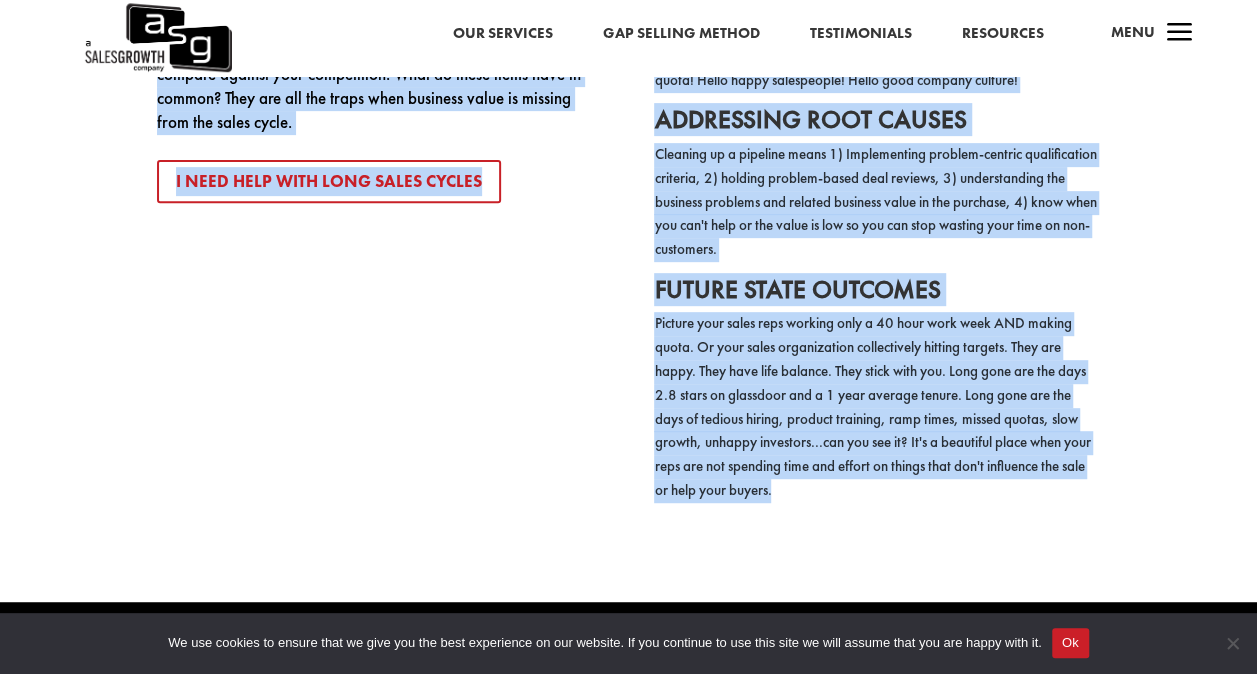 copy on "The  Root Causes
Similar to when deals do not convert, a long sales cycle is often related to a messy pipeline, filled with non-customers and truly unqualified opportunities.  Sales cycles can also be unnecessarily lengthen due to poor opportunity cadences/management, extended price negotiations that involve excessive back and forth, or those extra sales calls where you are working to feature compare against your competition. What do these items have in common? They are all the traps when business value is missing from the sales cycle.
I Need Help With Long Sales Cycles
Impacts of Long Sales Cycles
We hear sales leaders say they need "time management training" for their salespeople. Stop it. No you don't. You need to shorten your sales cycles which is behind the time management problem! Think about it. Let's say your average sales cycle is 6 months, average deal is $50,000 and quota per rep is 1 million. This amounts to 20 deals per year. If each opportunity involves 8 hours per week, t..." 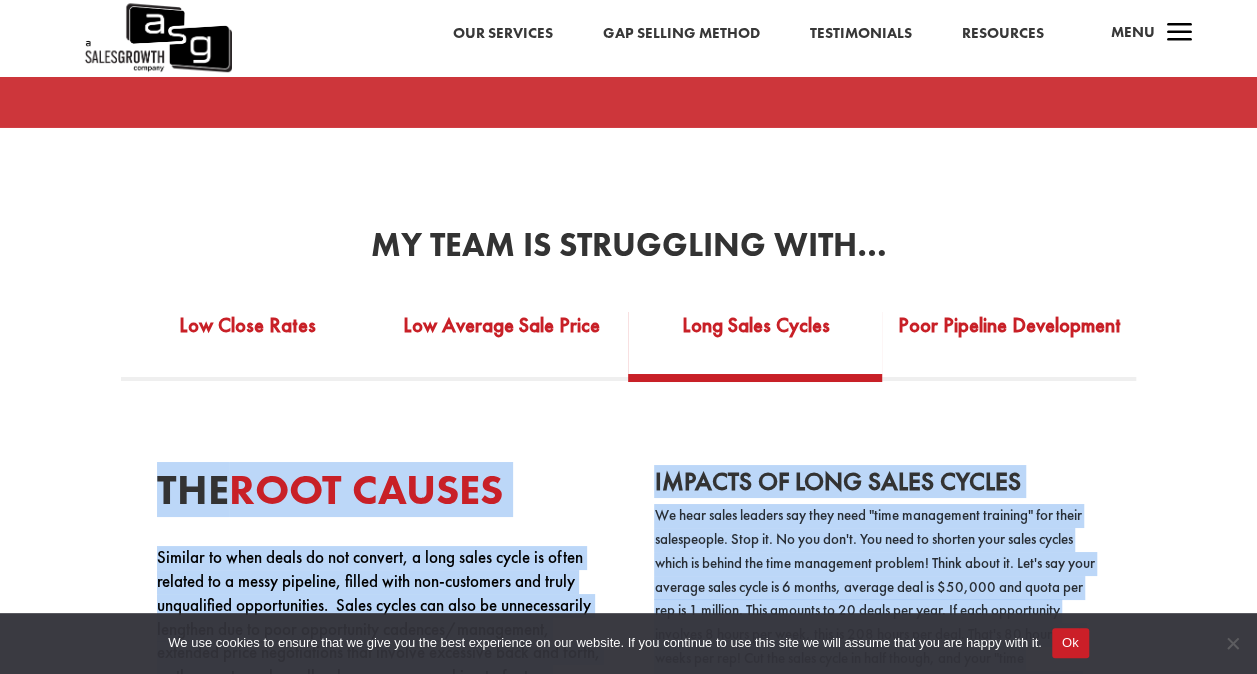 scroll, scrollTop: 3479, scrollLeft: 0, axis: vertical 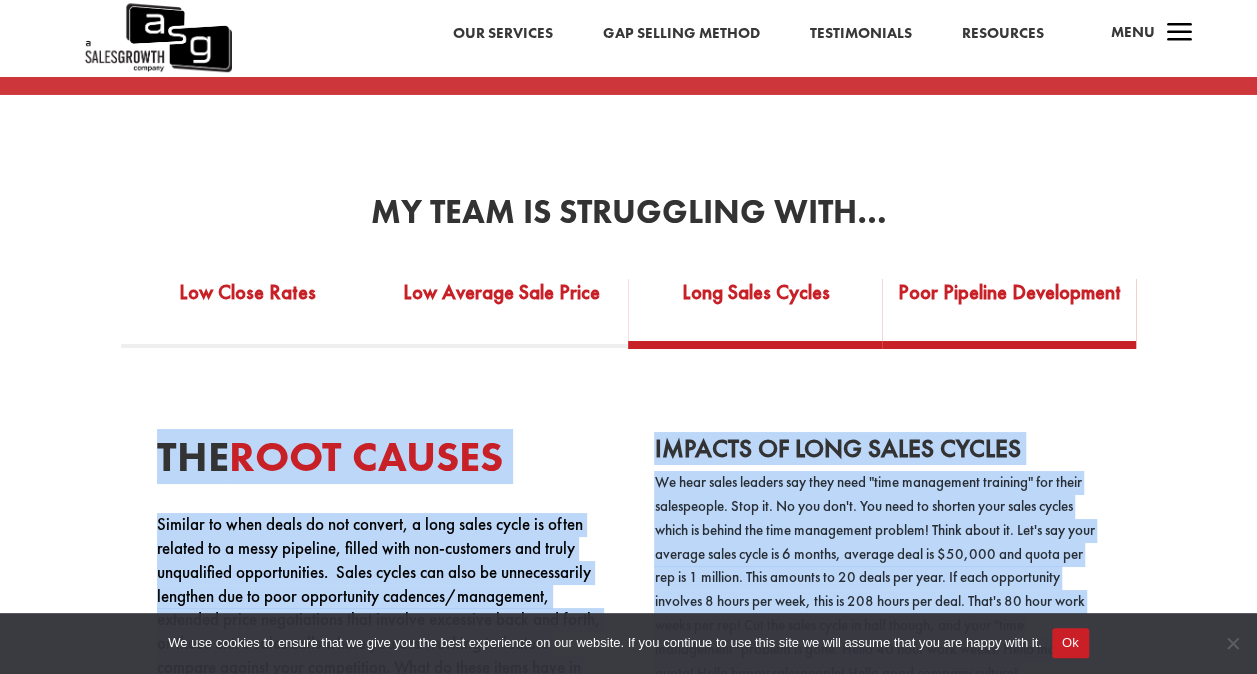 click on "Poor Pipeline Development" at bounding box center [1009, 305] 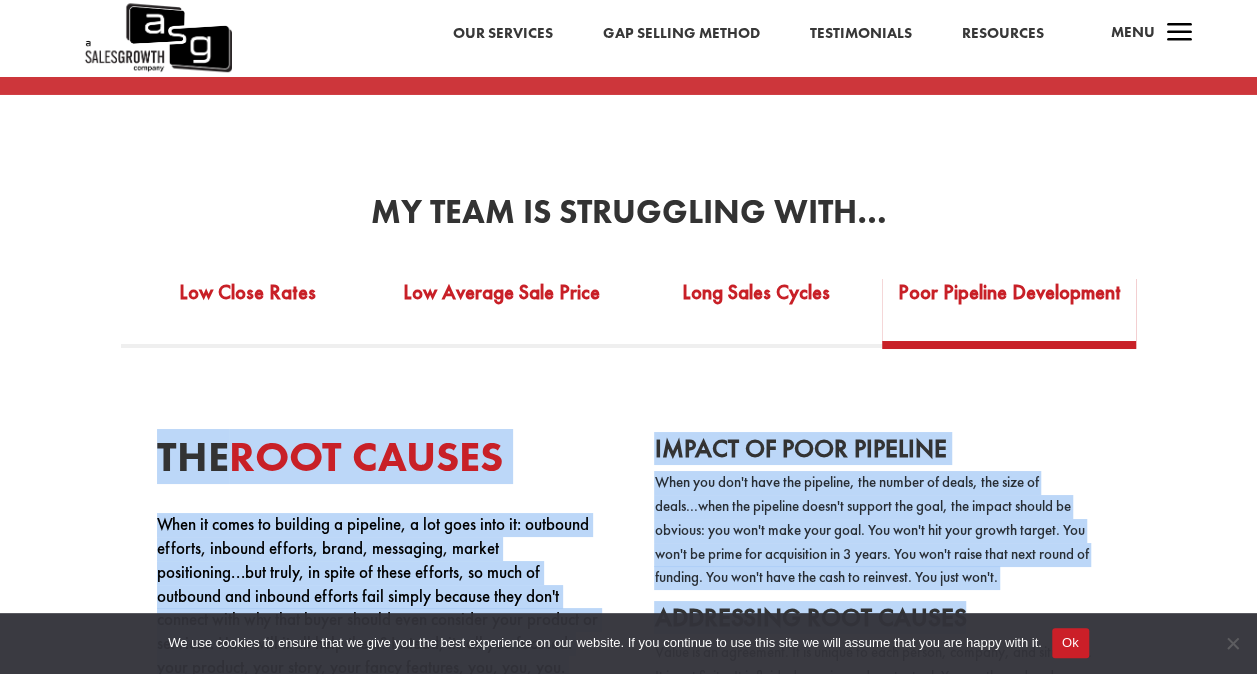 drag, startPoint x: 158, startPoint y: 430, endPoint x: 1023, endPoint y: 589, distance: 879.4919 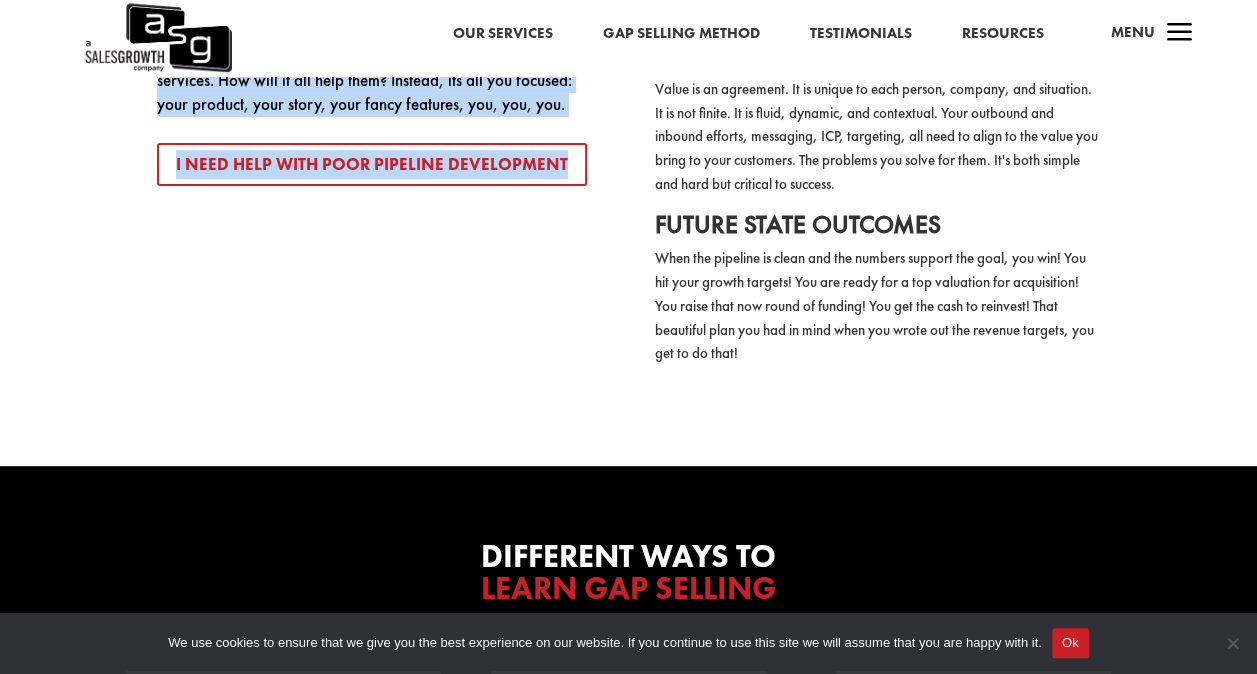 scroll, scrollTop: 3926, scrollLeft: 0, axis: vertical 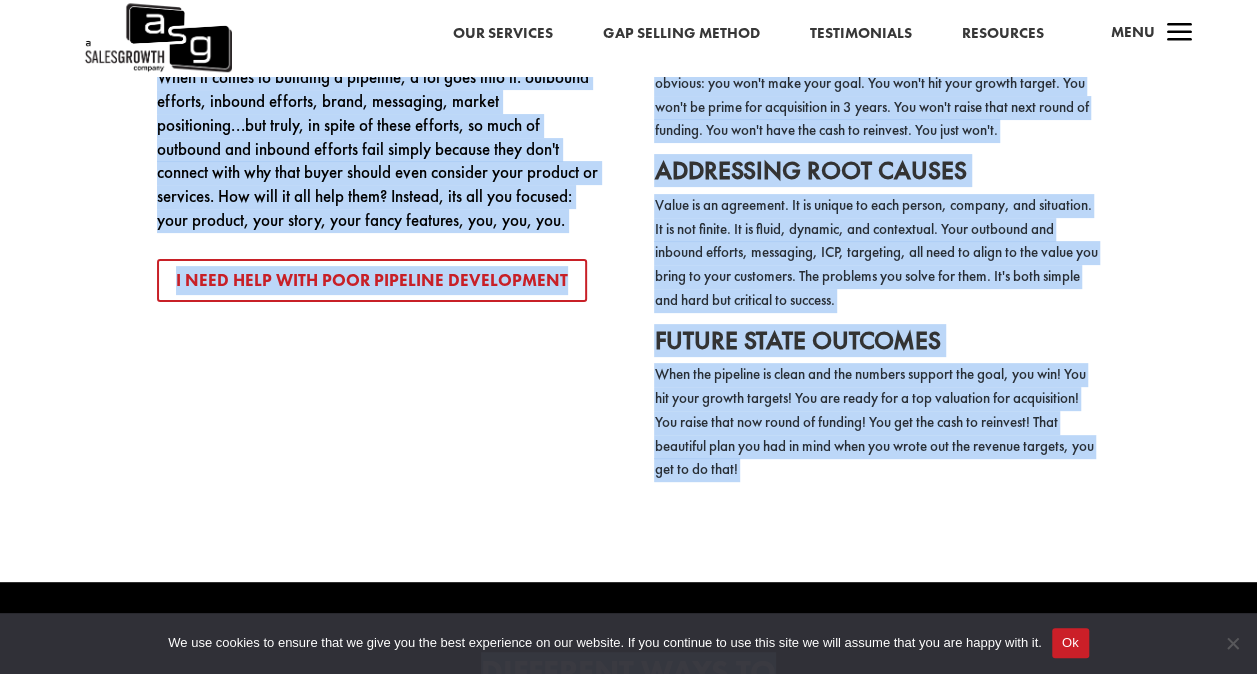copy on "The  Root Causes
When it comes to building a pipeline, a lot goes into it: outbound efforts, inbound efforts, brand, messaging, market positioning...but truly, in spite of these efforts, so much of outbound and inbound efforts fail simply because they don't connect with why that buyer should even consider your product or services. How will it all help them? Instead, its all you focused: your product, your story, your fancy features, you, you, you.
I Need Help With Poor Pipeline Development
Impact of Poor Pipeline
When you don't have the pipeline, the number of deals, the size of deals...when the pipeline doesn't support the goal, the impact should be obvious: you won't make your goal. You won't hit your growth target. You won't be prime for acquisition in 3 years. You won't raise that next round of funding. You won't have the cash to reinvest. You just won't.
Addressing Root Causes
Value is an agreement. It is unique to each person, company, and situation. It is not finite. It is fl..." 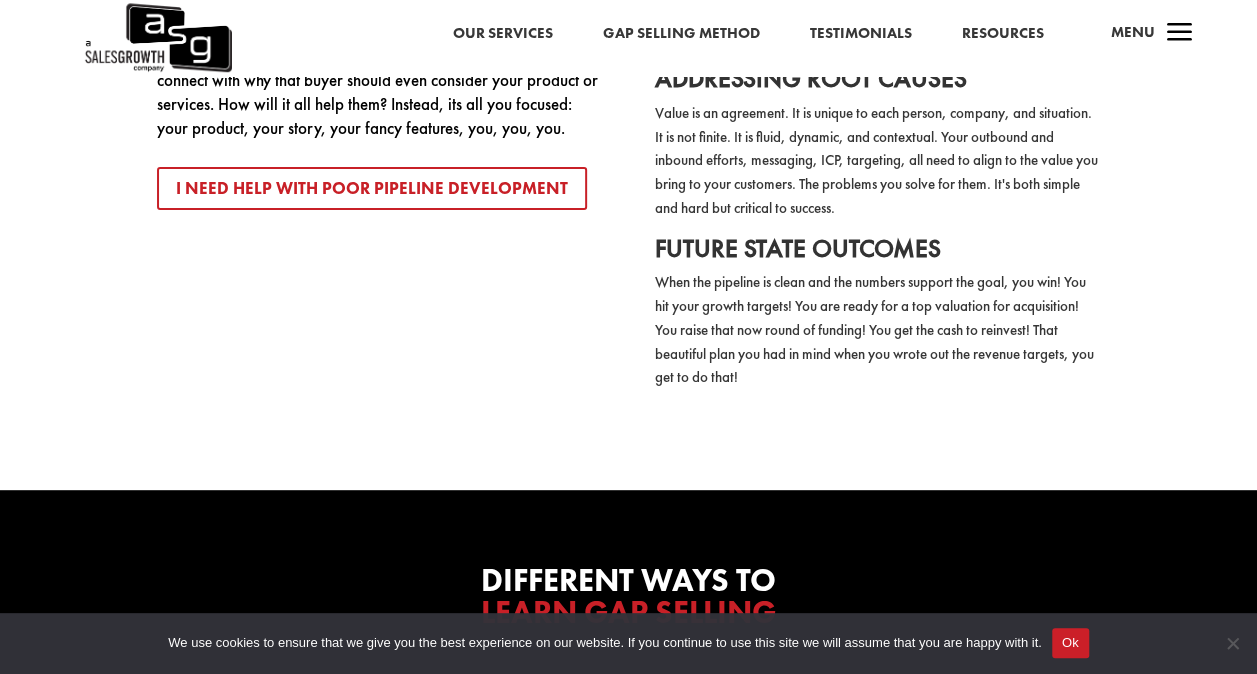 scroll, scrollTop: 4026, scrollLeft: 0, axis: vertical 